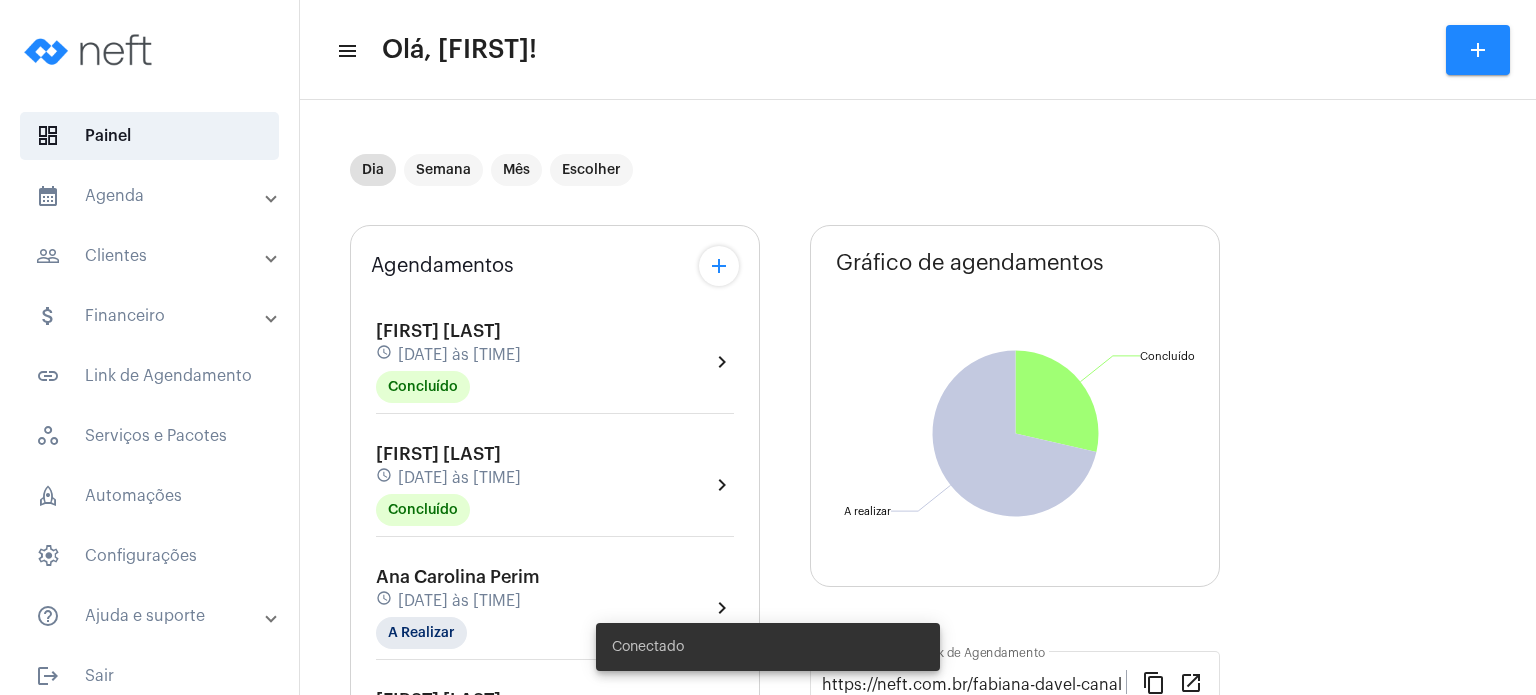 scroll, scrollTop: 0, scrollLeft: 0, axis: both 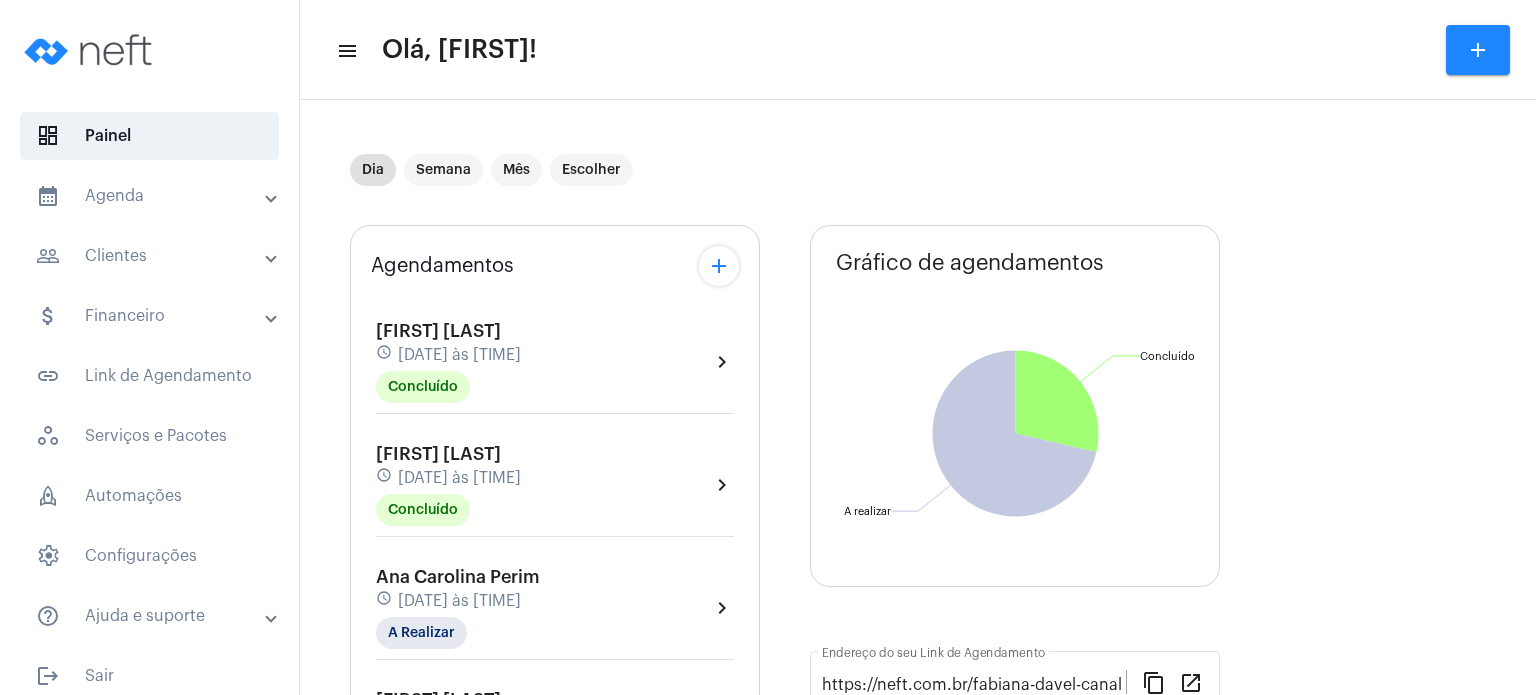 click on "Agendamentos add [FIRST] [LAST] schedule [DATE] às [TIME] Concluído  chevron_right  [FIRST] [LAST] schedule [DATE] às [TIME] Concluído  chevron_right  [FIRST] [LAST] schedule [DATE] às [TIME] A Realizar  chevron_right  [FIRST] [LAST] schedule [DATE] às [TIME] A Realizar  chevron_right  [FIRST] [LAST] schedule [DATE] às [TIME] A Realizar  chevron_right  [FIRST] [LAST] schedule [DATE] às [TIME] A Realizar  chevron_right  [FIRST] [LAST] schedule [DATE] às [TIME] A Realizar  chevron_right" 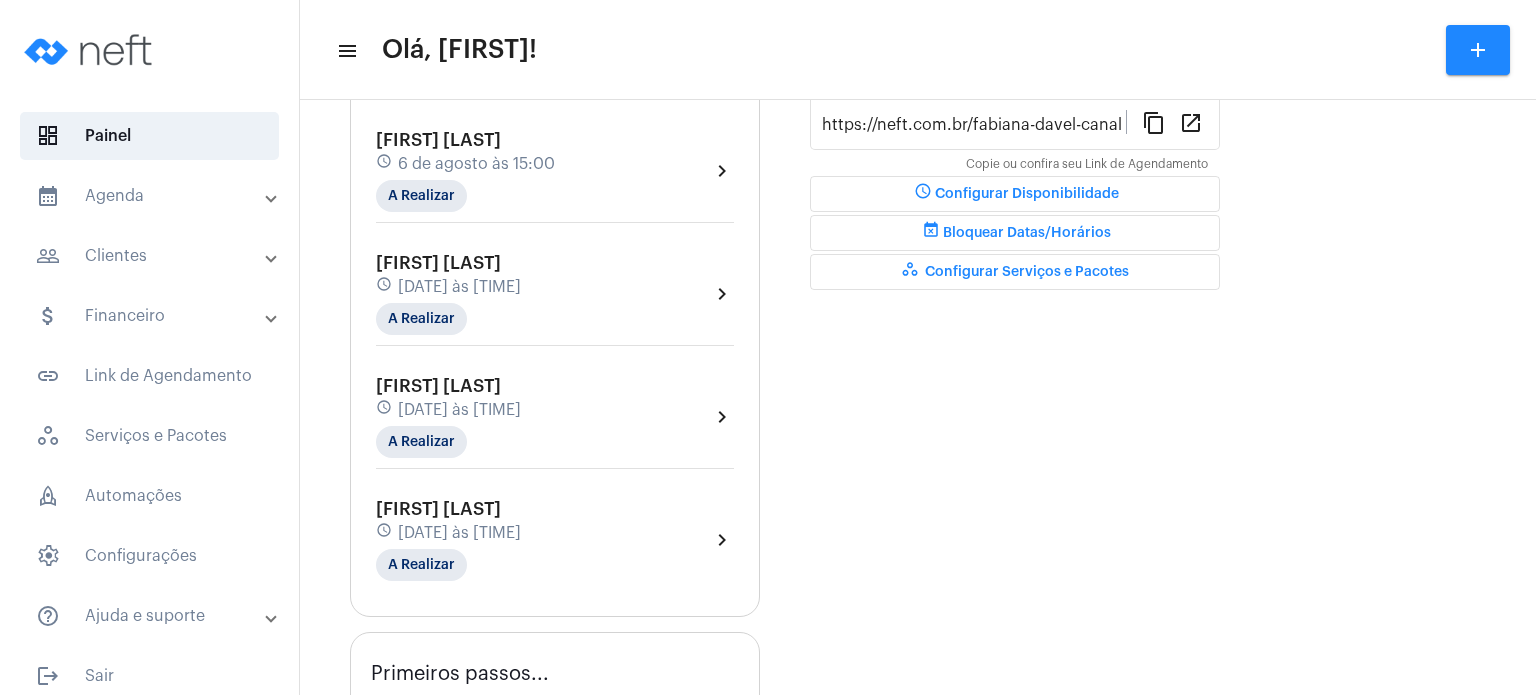 scroll, scrollTop: 600, scrollLeft: 0, axis: vertical 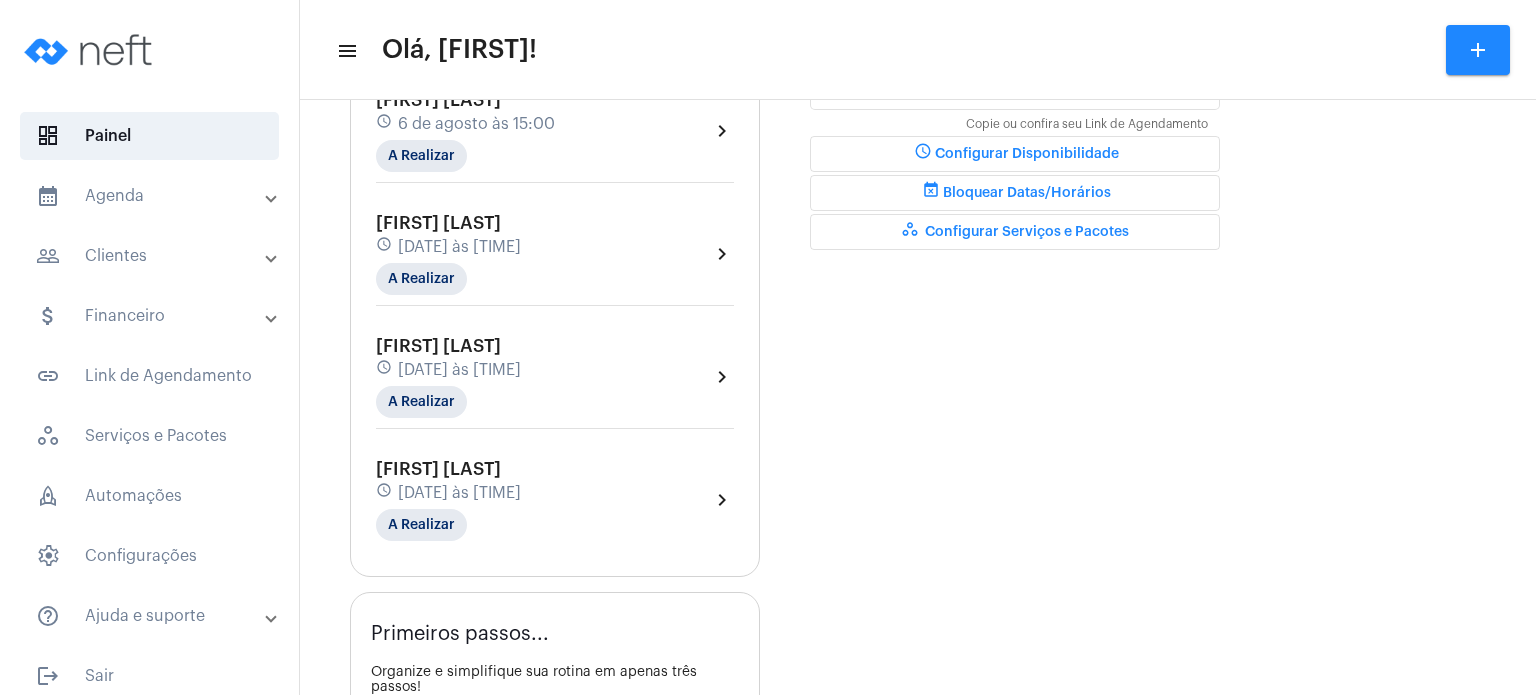 click on "calendar_month_outlined  Agenda" at bounding box center (155, 196) 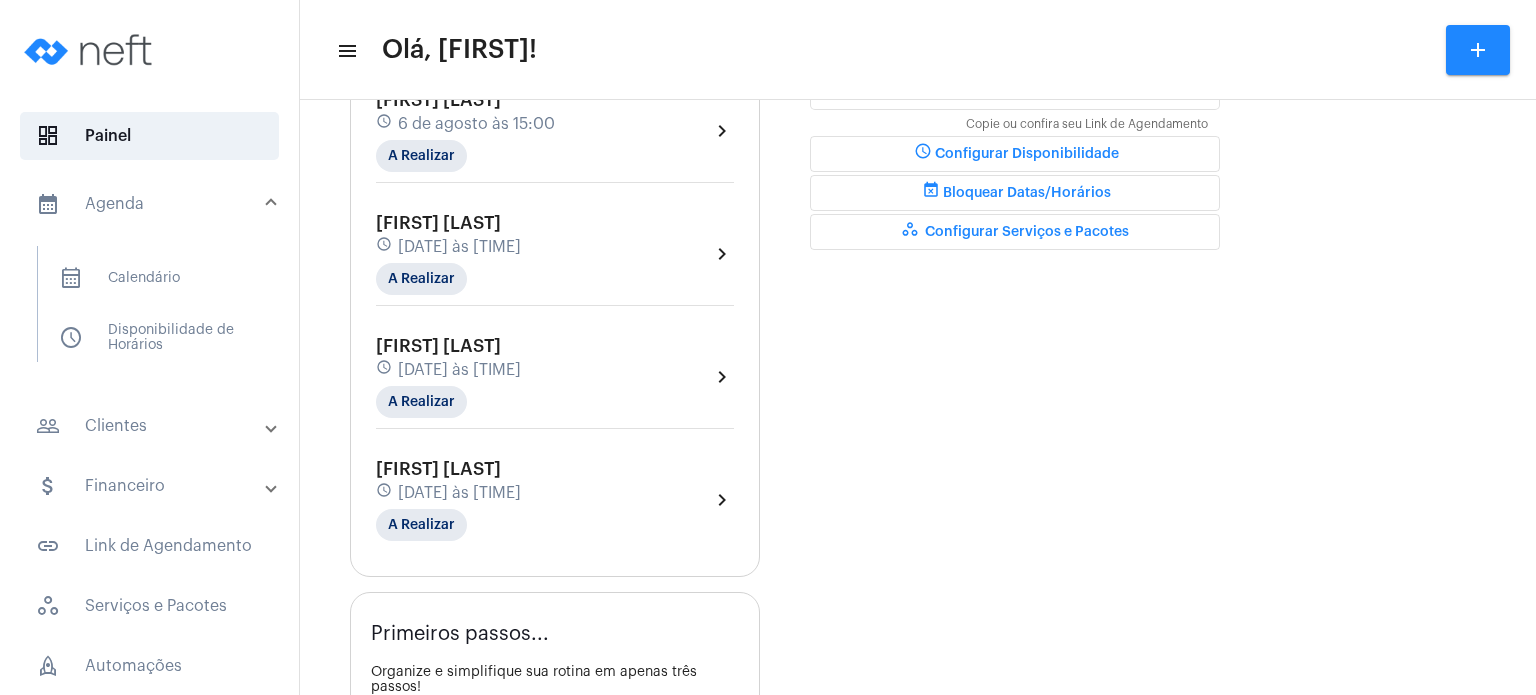 click on "calendar_month_outlined   Calendário   schedule   Disponibilidade de Horários" at bounding box center (163, 304) 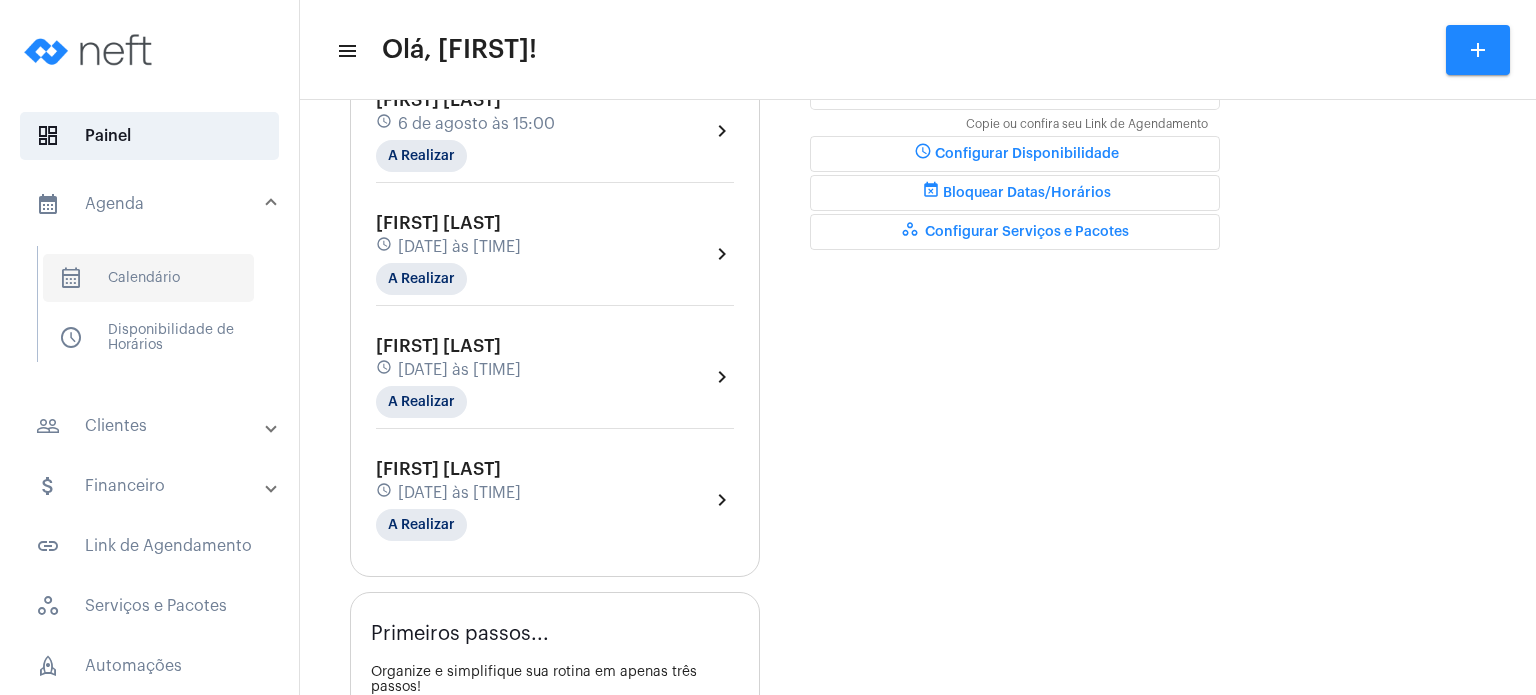click on "calendar_month_outlined   Calendário" at bounding box center [148, 278] 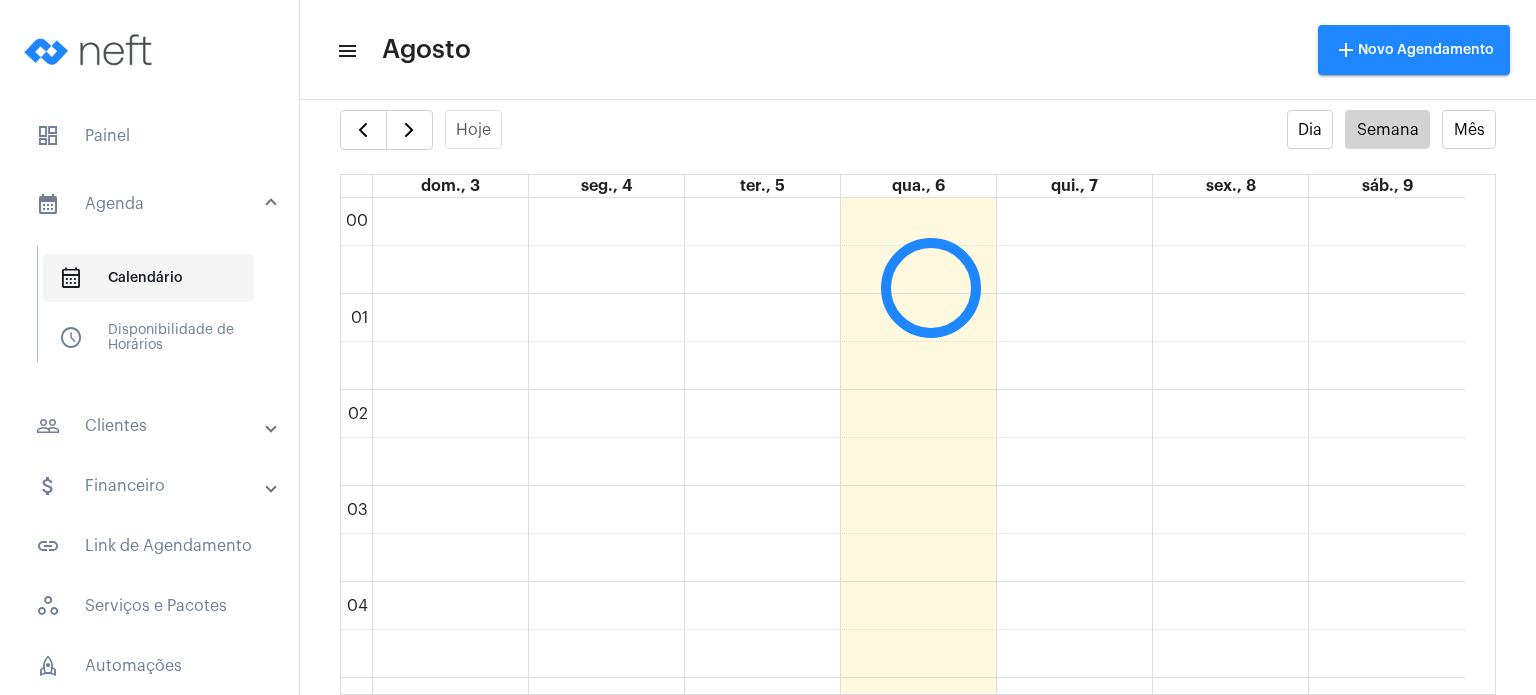 scroll, scrollTop: 40, scrollLeft: 0, axis: vertical 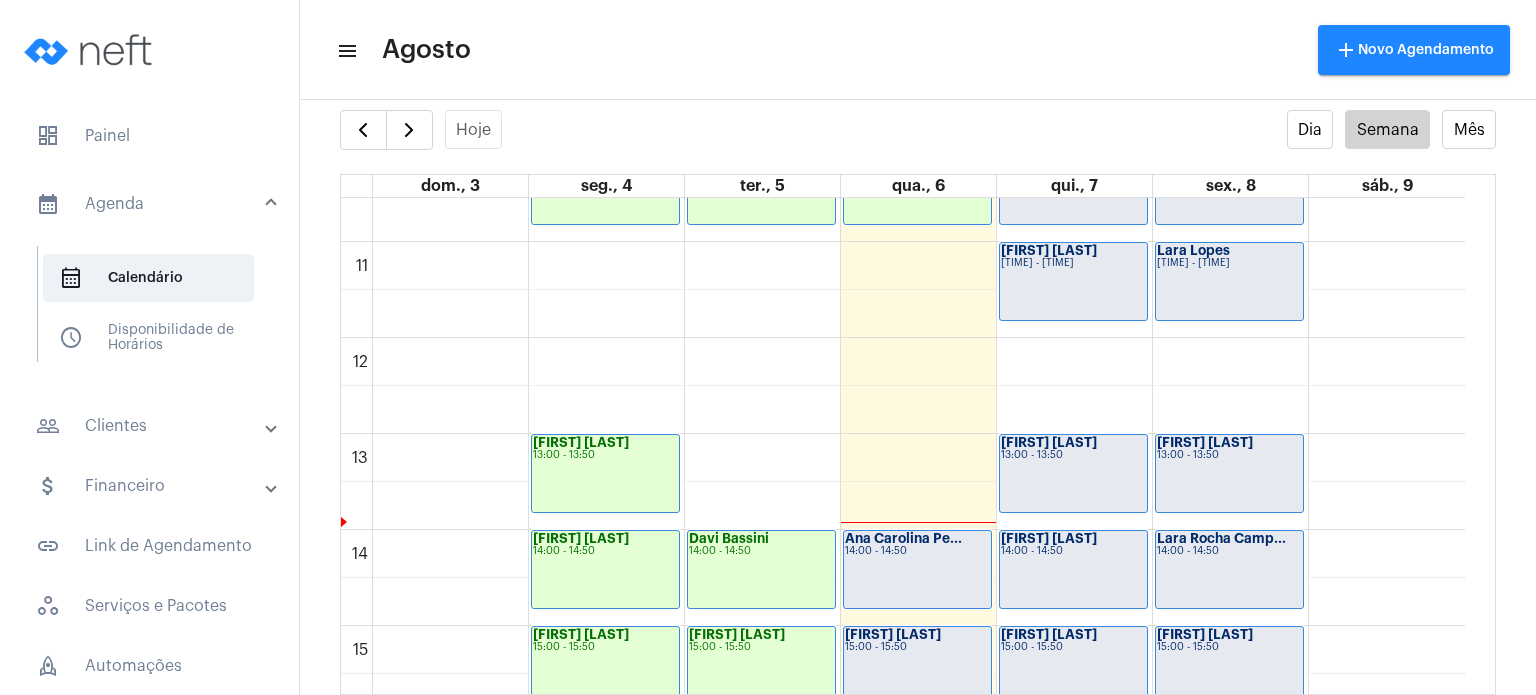 click on "[FIRST] [LAST]
[TIME] - [TIME]" 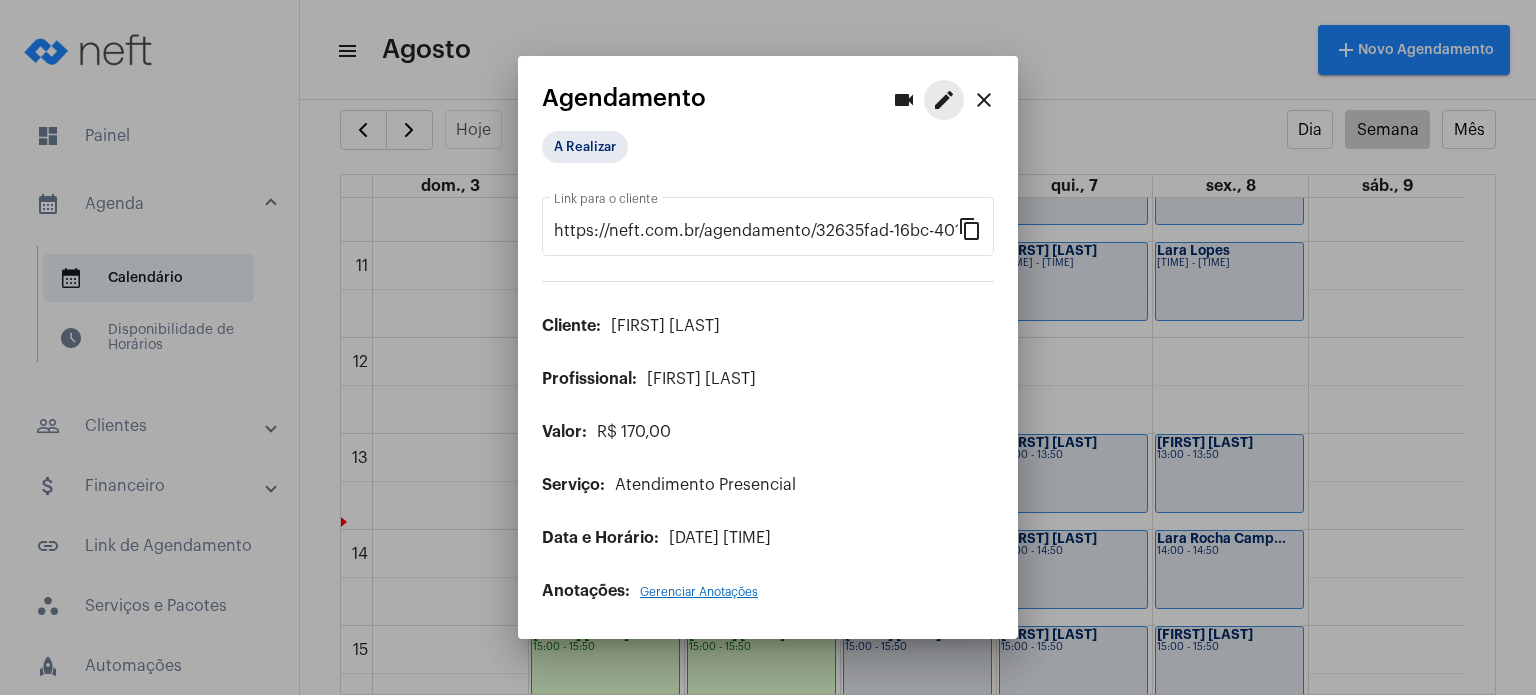 click on "edit" at bounding box center [944, 100] 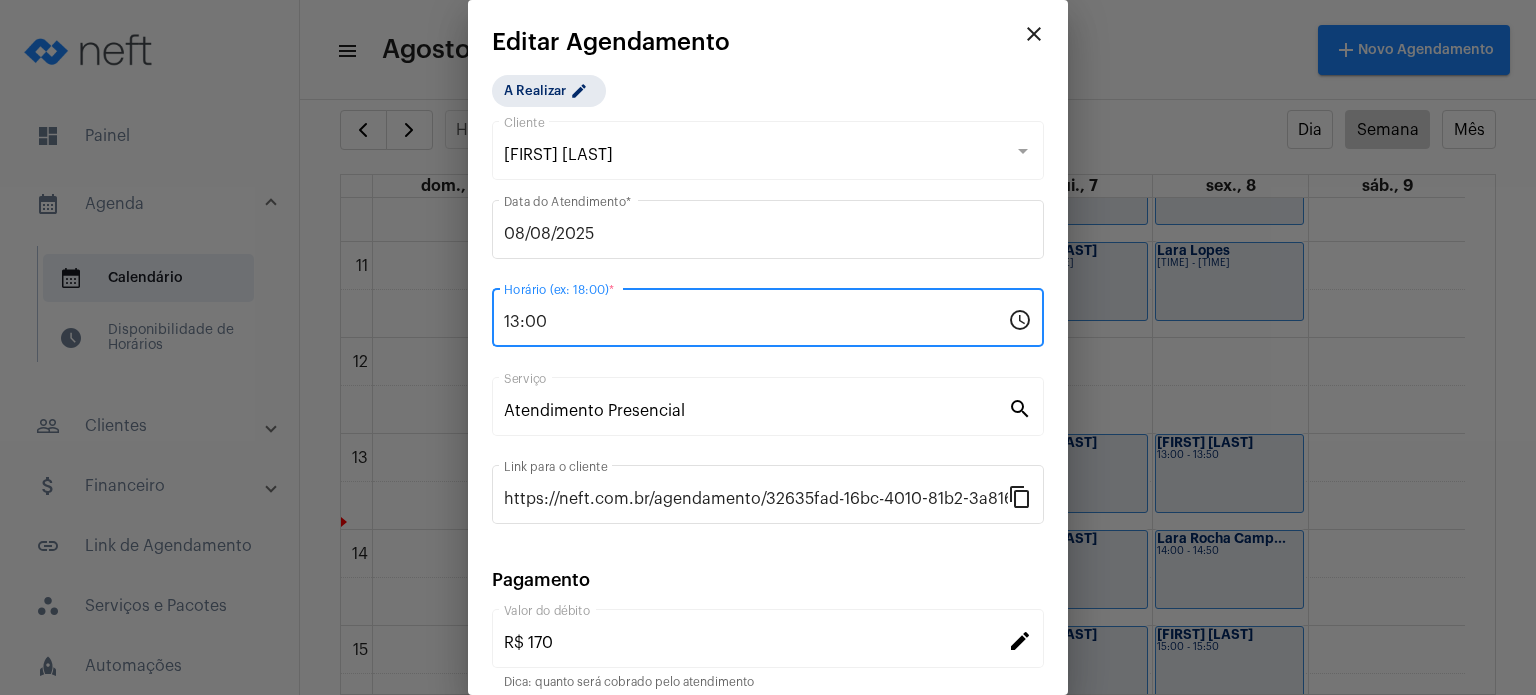 click on "13:00" at bounding box center (756, 322) 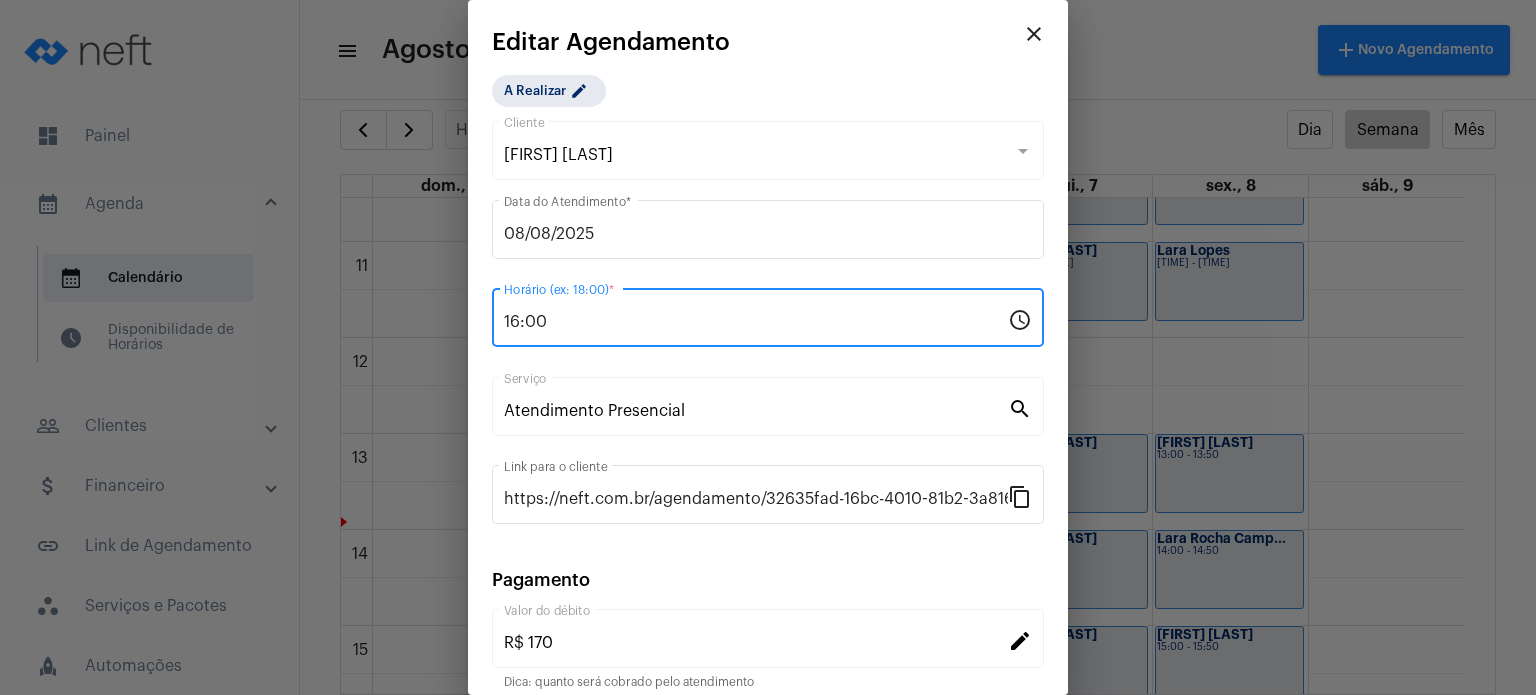 type on "16:00" 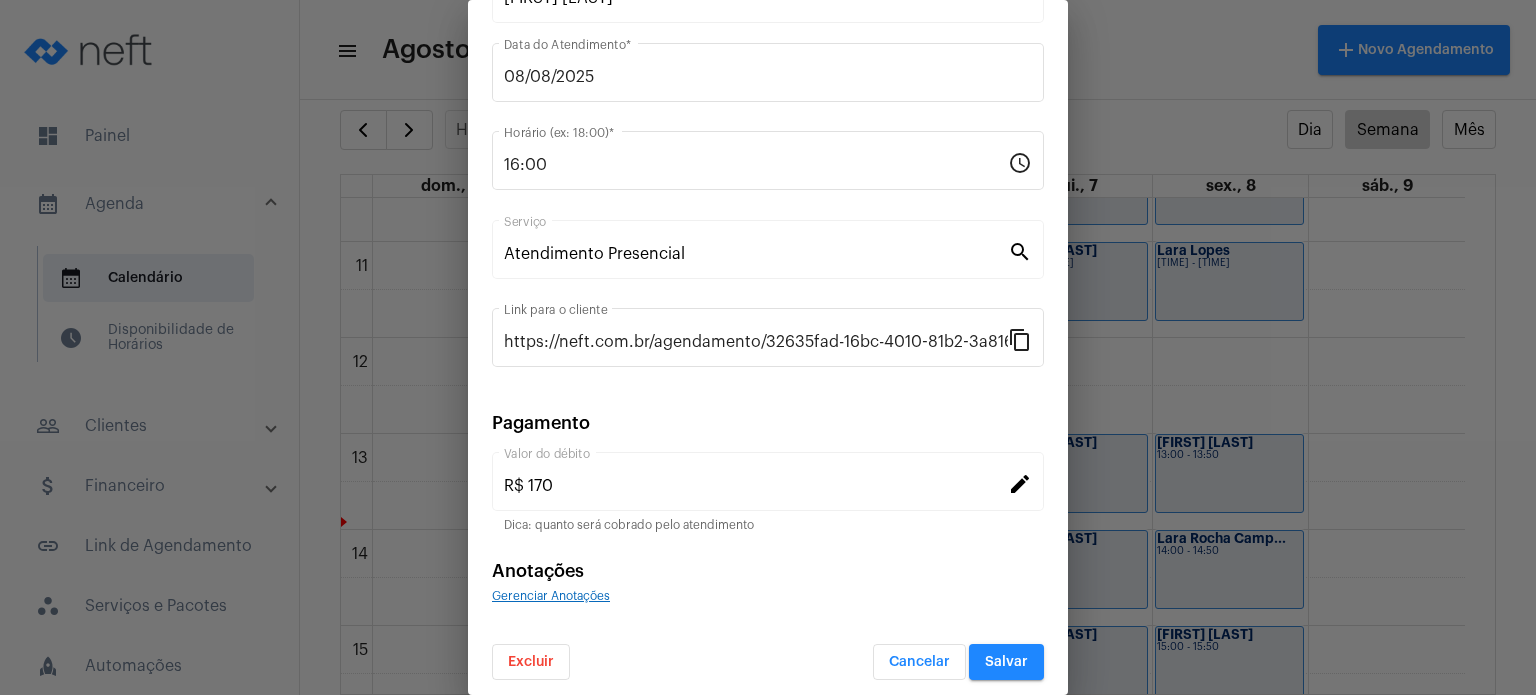 scroll, scrollTop: 163, scrollLeft: 0, axis: vertical 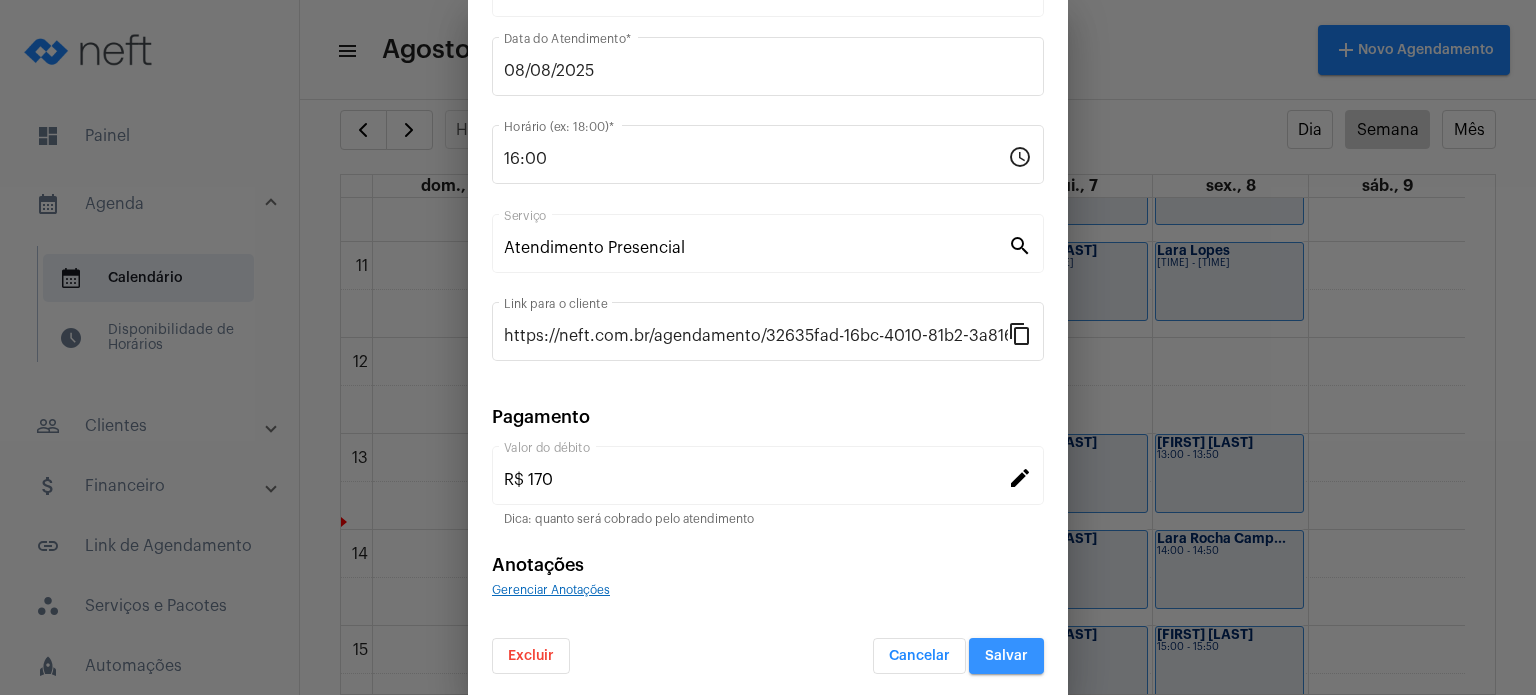 click on "Salvar" at bounding box center [1006, 656] 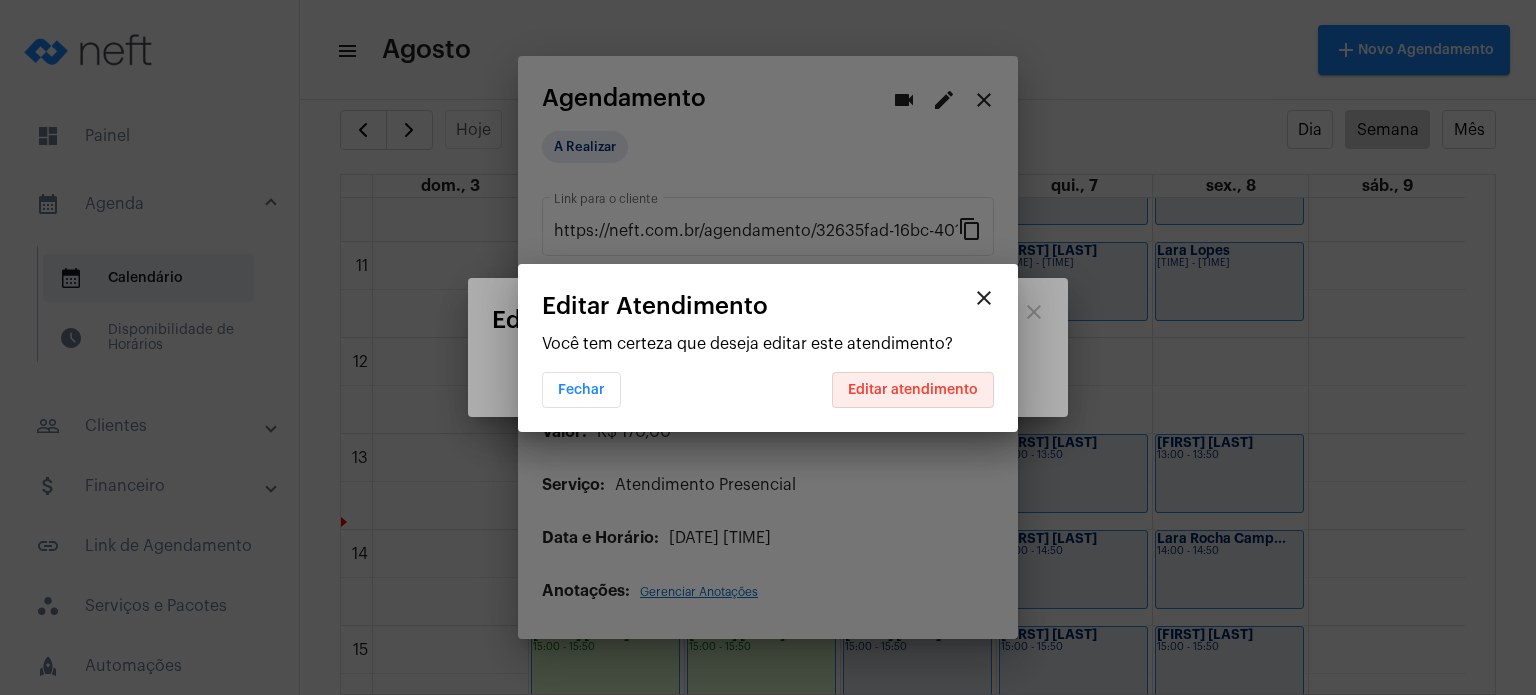click on "Editar atendimento" at bounding box center (913, 390) 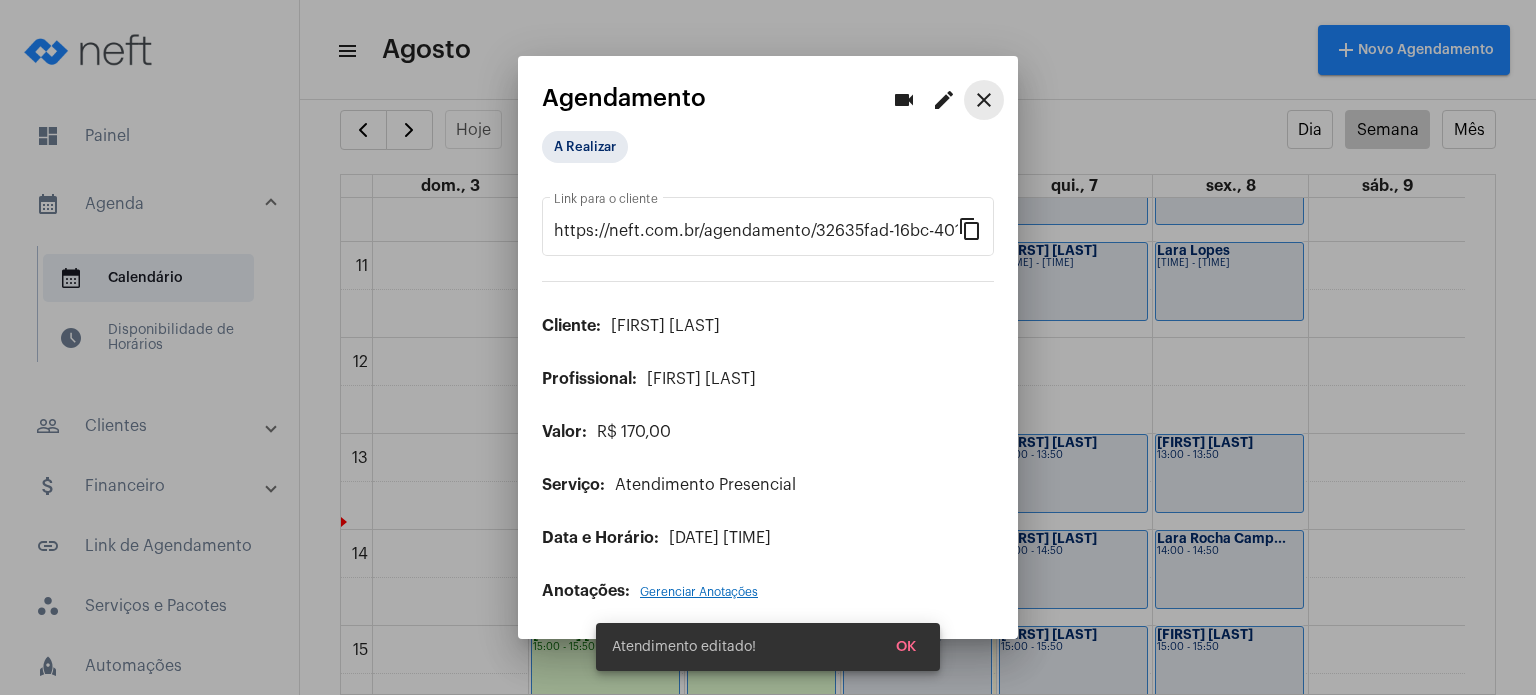 click on "close" at bounding box center [984, 100] 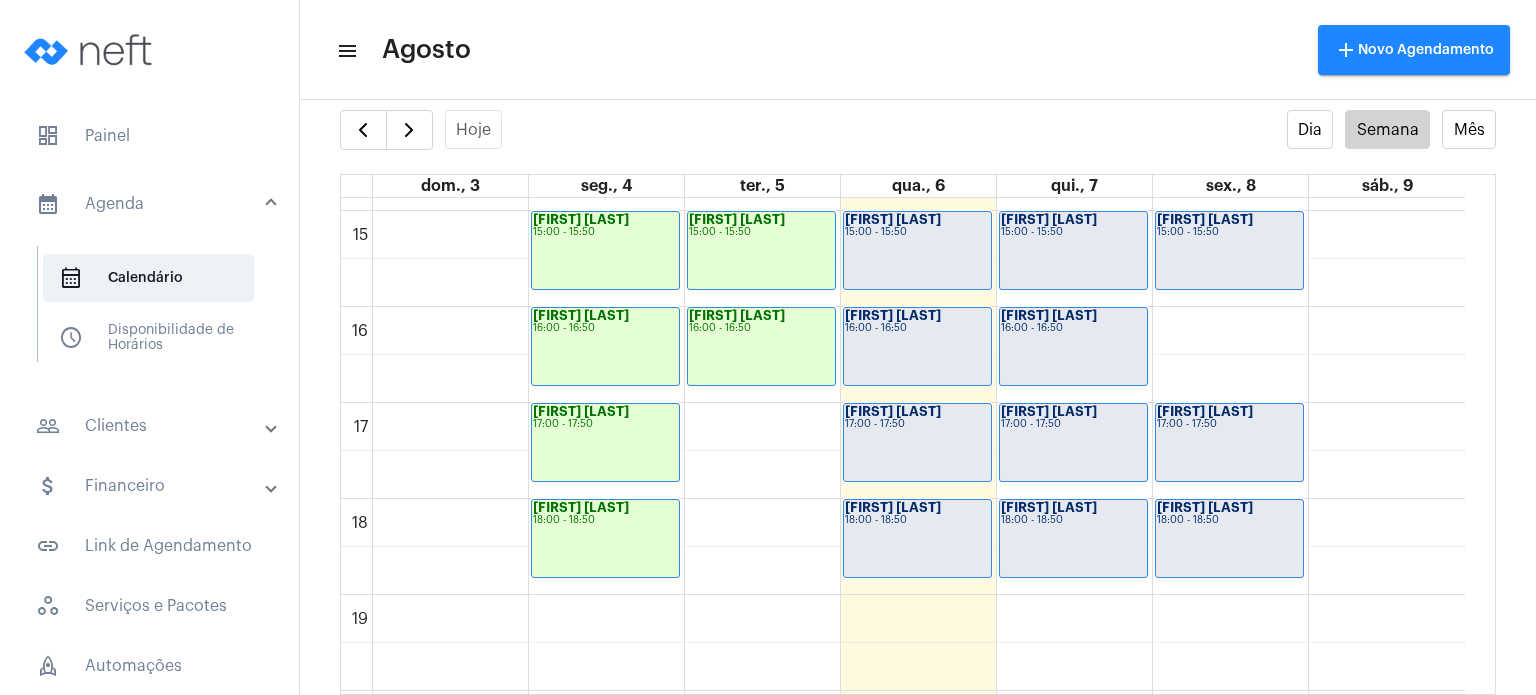 scroll, scrollTop: 1448, scrollLeft: 0, axis: vertical 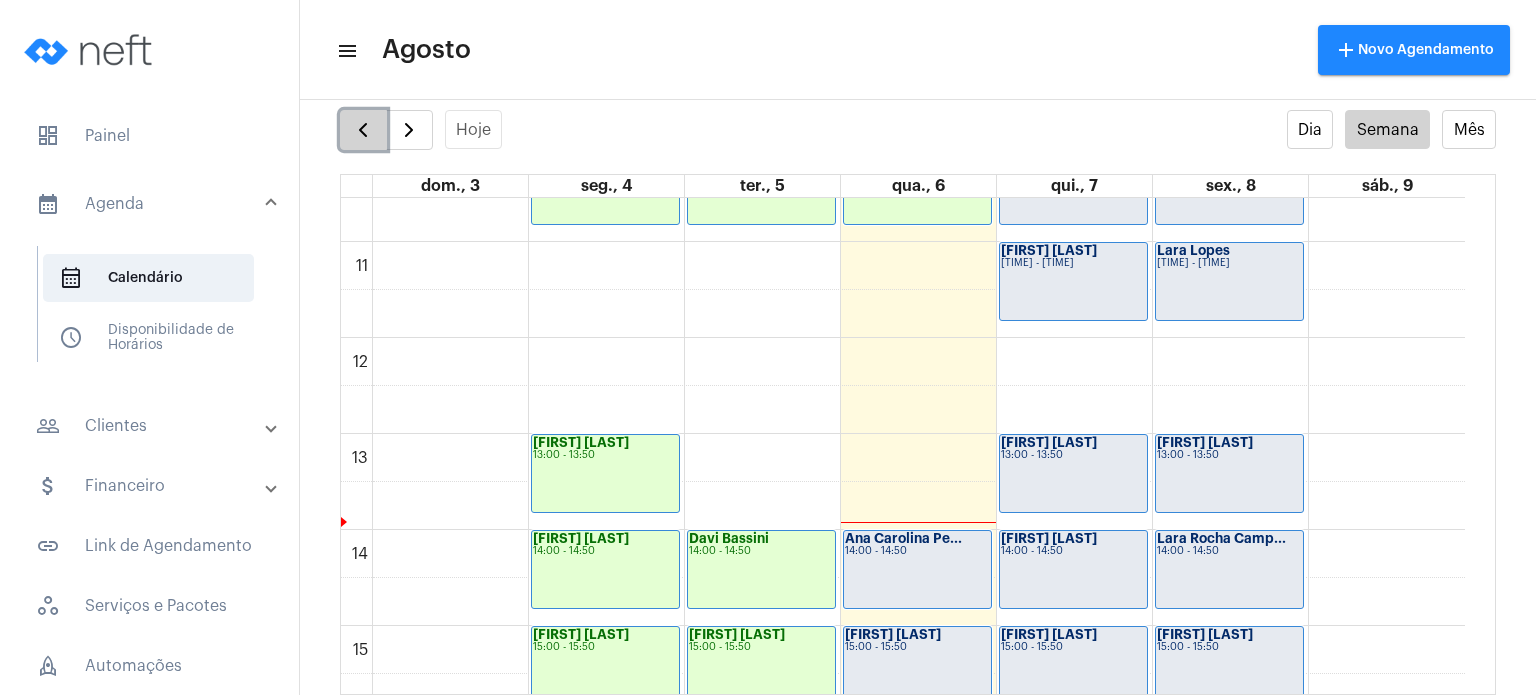 click 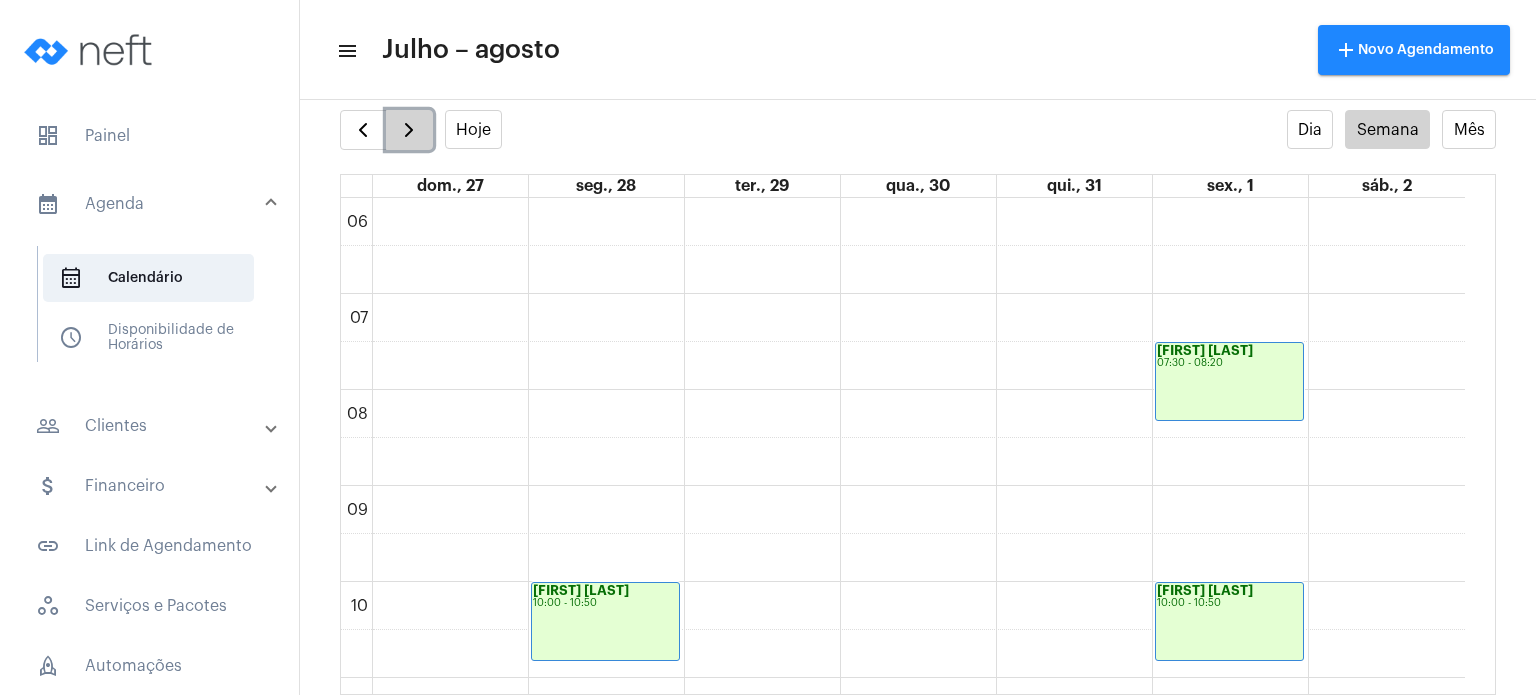 click 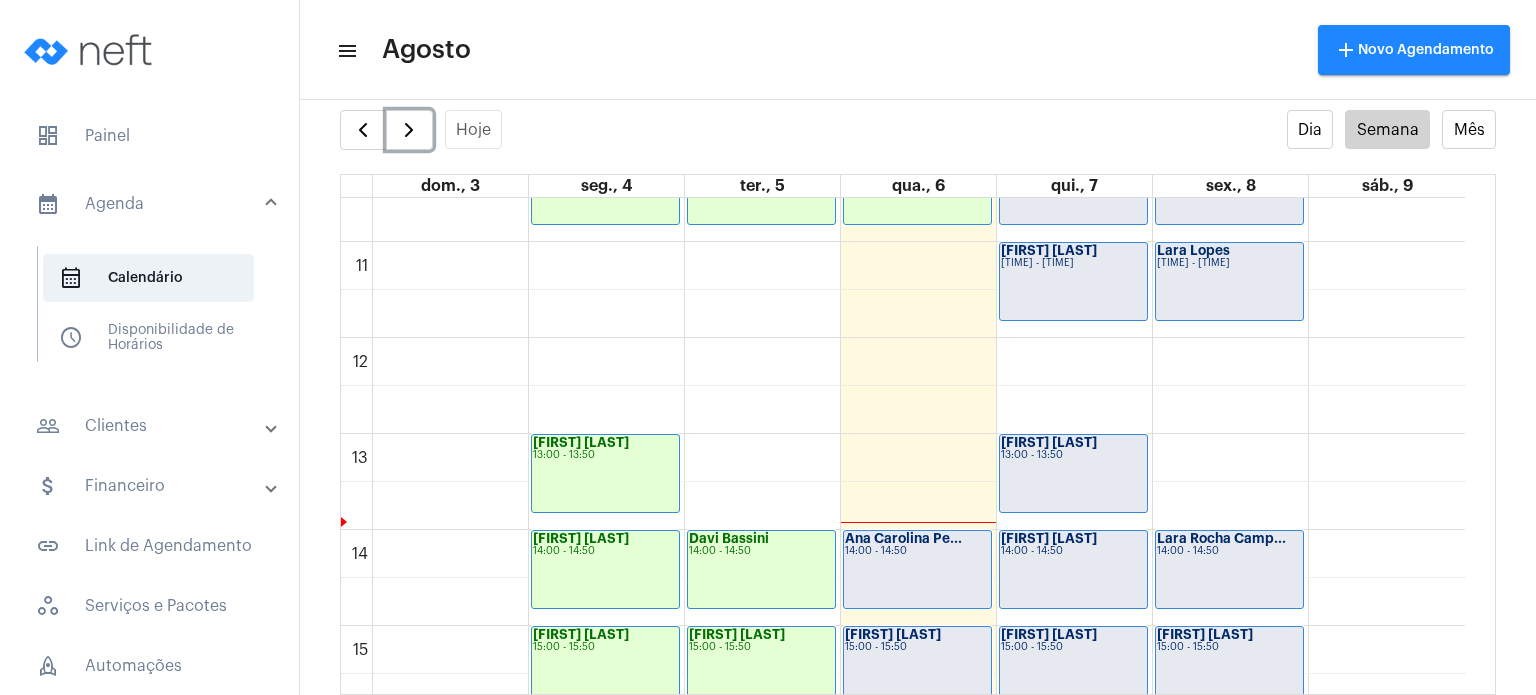scroll, scrollTop: 1448, scrollLeft: 0, axis: vertical 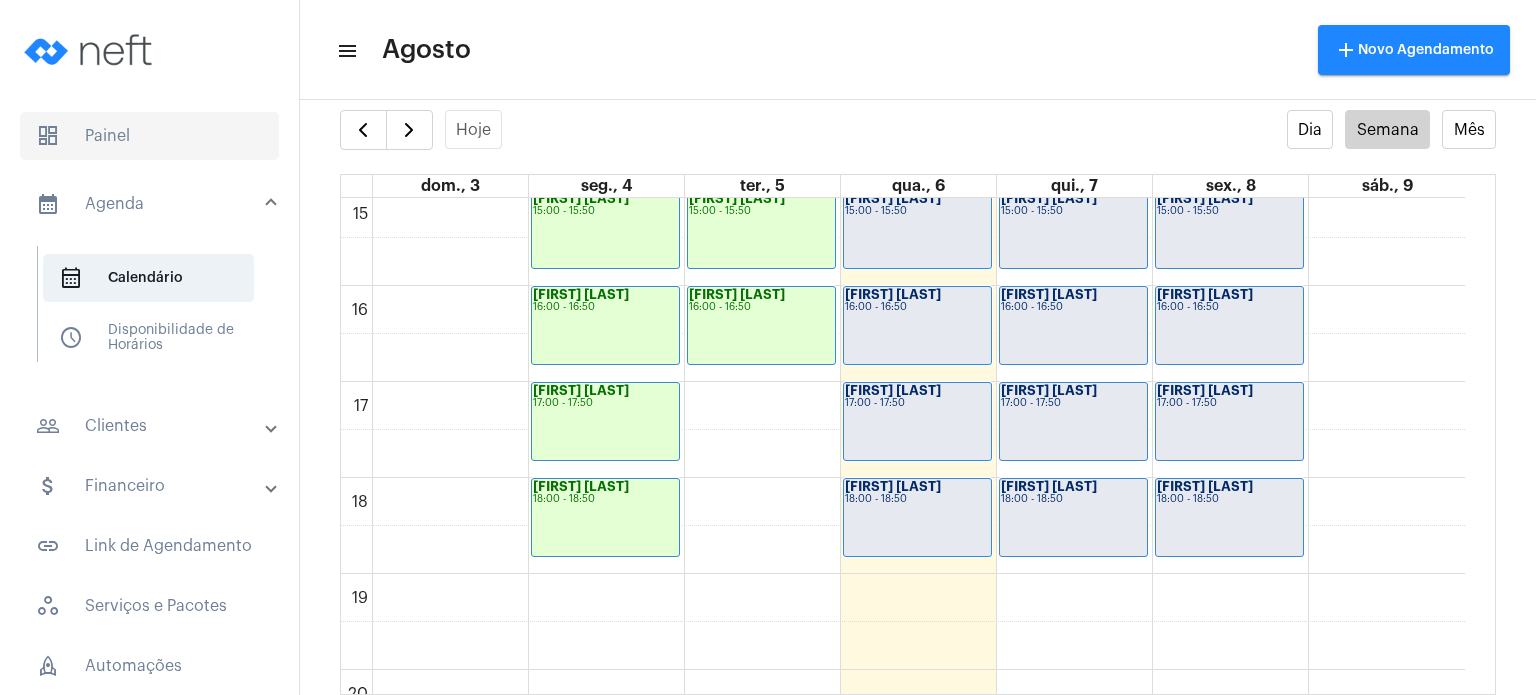click on "dashboard   Painel" 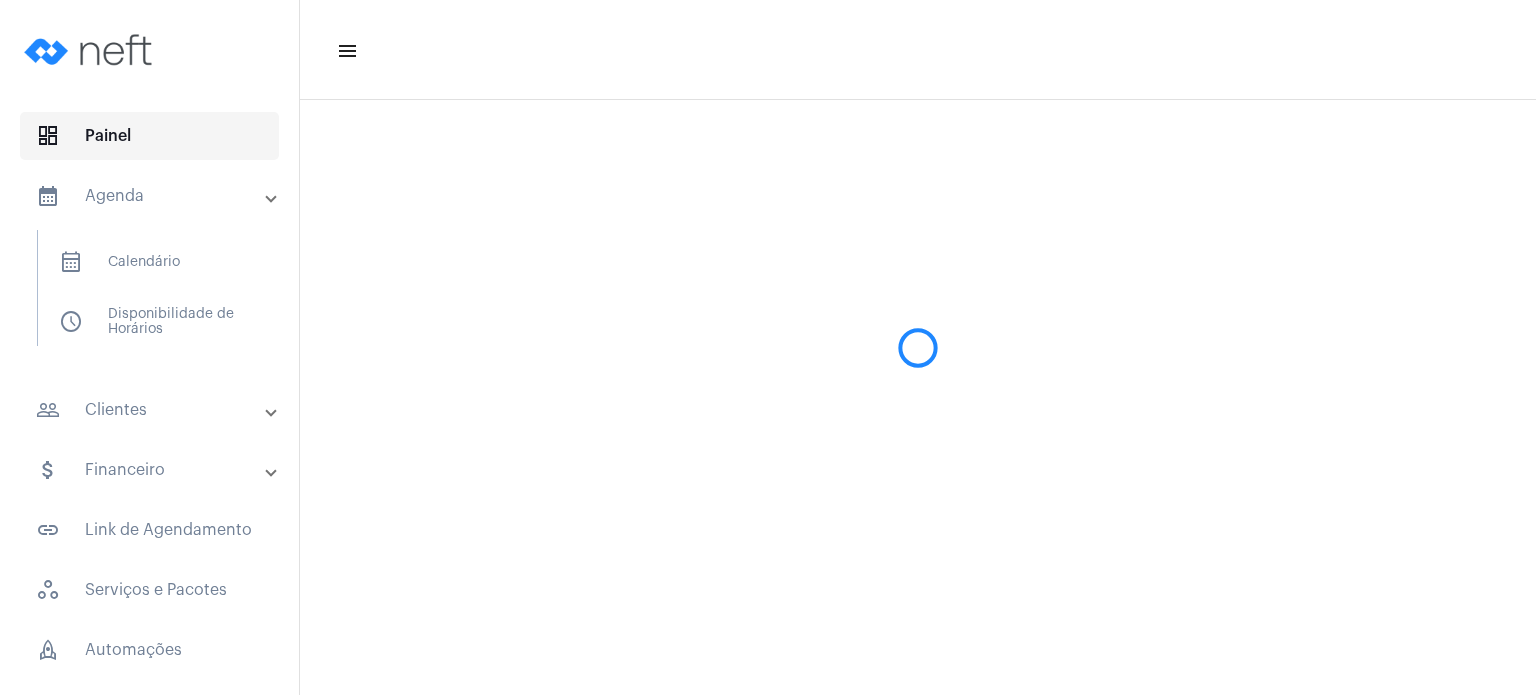 scroll, scrollTop: 0, scrollLeft: 0, axis: both 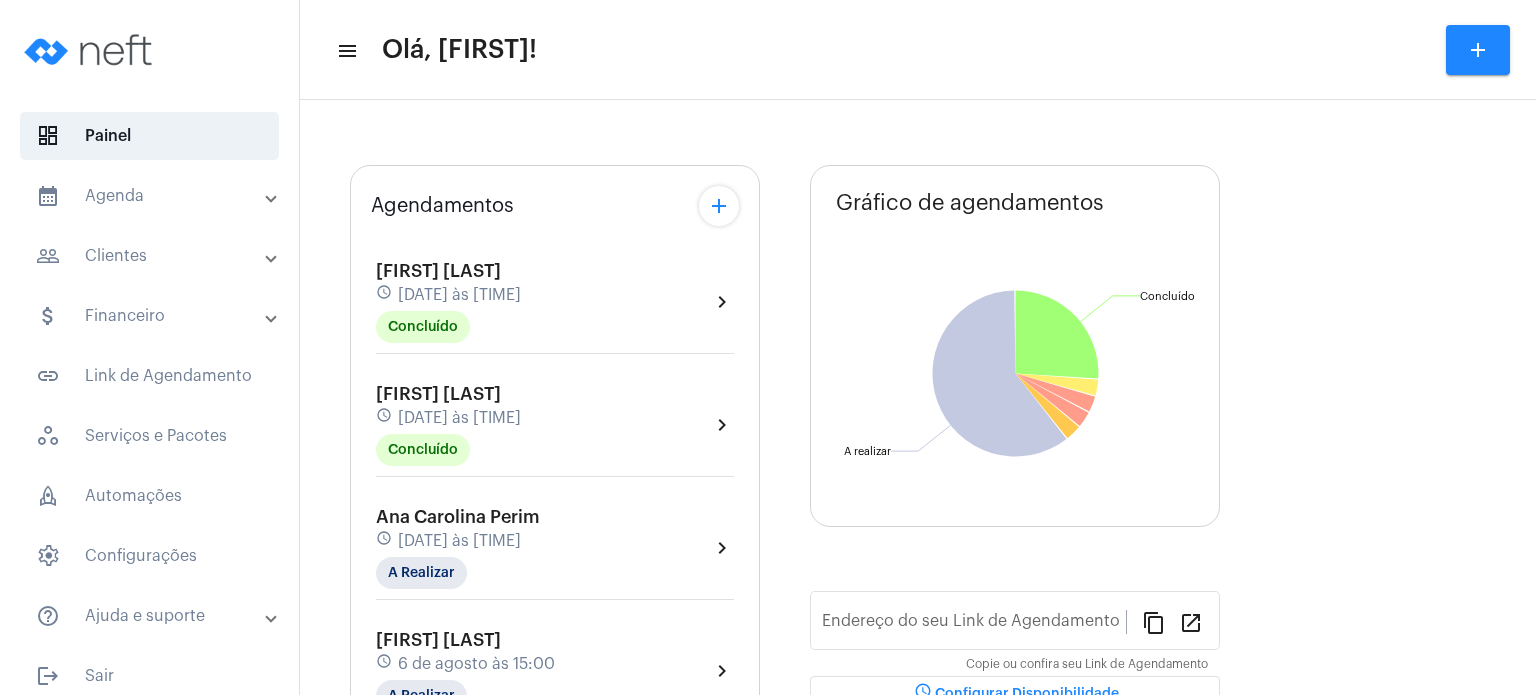 type on "https://neft.com.br/fabiana-davel-canal" 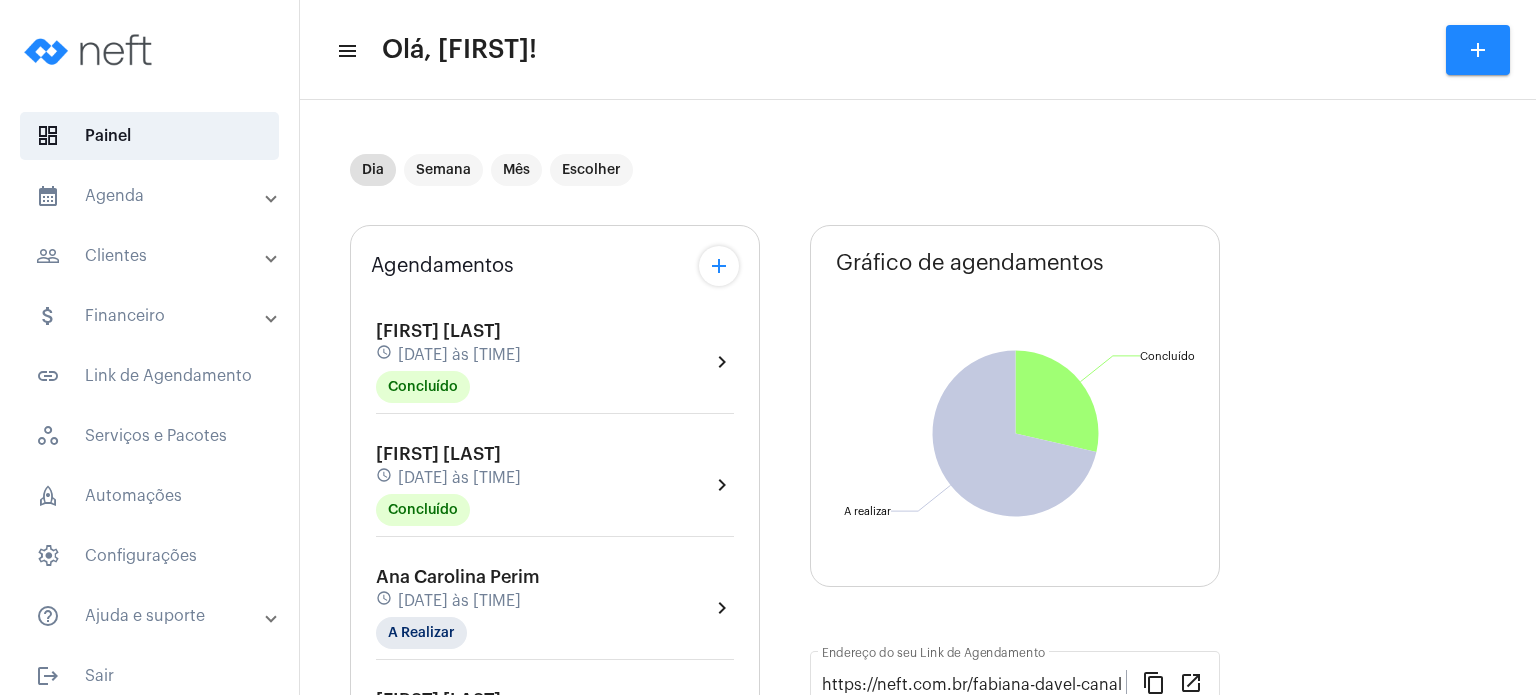 click on "Agendamentos add [FIRST] [LAST] schedule [DATE] às [TIME] Concluído  chevron_right  [FIRST] [LAST] schedule [DATE] às [TIME] Concluído  chevron_right  [FIRST] [LAST] schedule [DATE] às [TIME] A Realizar  chevron_right  [FIRST] [LAST] schedule [DATE] às [TIME] A Realizar  chevron_right  [FIRST] [LAST] schedule [DATE] às [TIME] A Realizar  chevron_right  [FIRST] [LAST] schedule [DATE] às [TIME] A Realizar  chevron_right  [FIRST] [LAST] schedule [DATE] às [TIME] A Realizar  chevron_right" 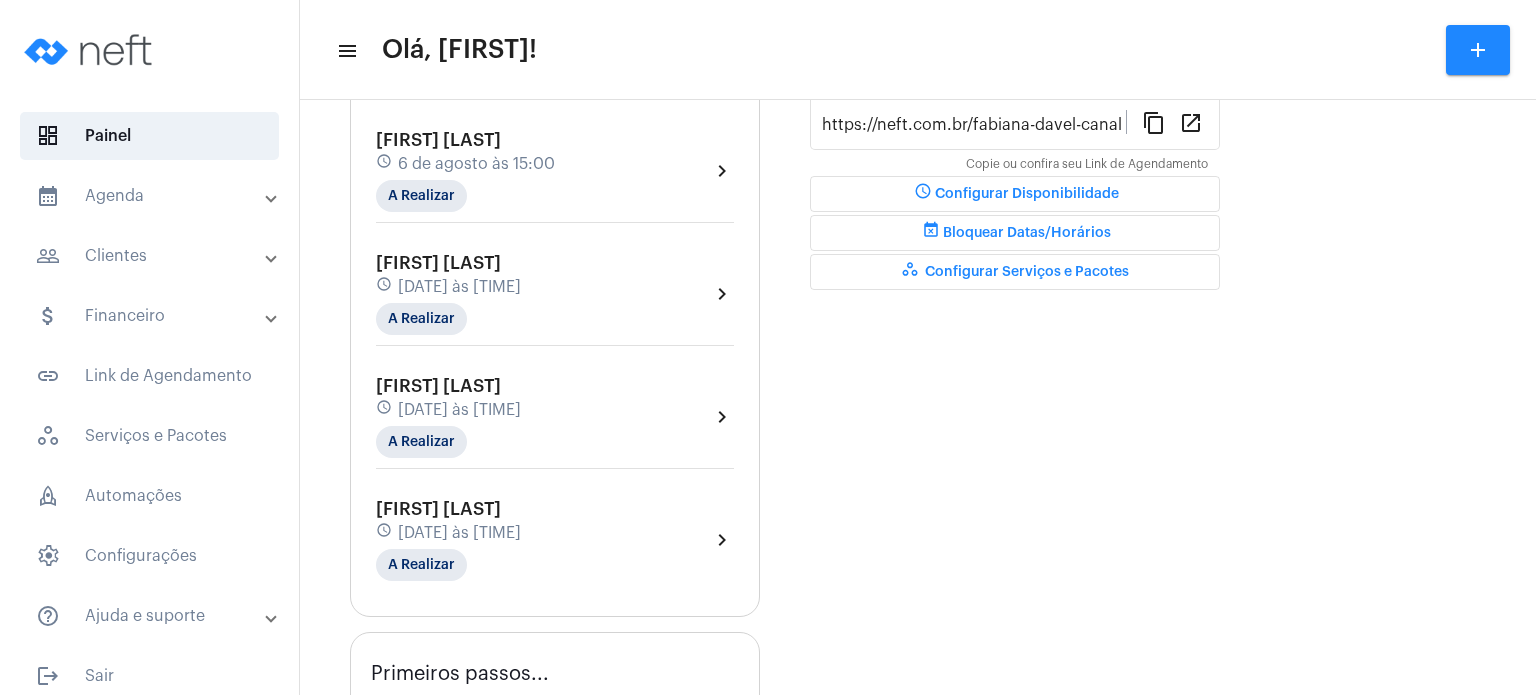 scroll, scrollTop: 600, scrollLeft: 0, axis: vertical 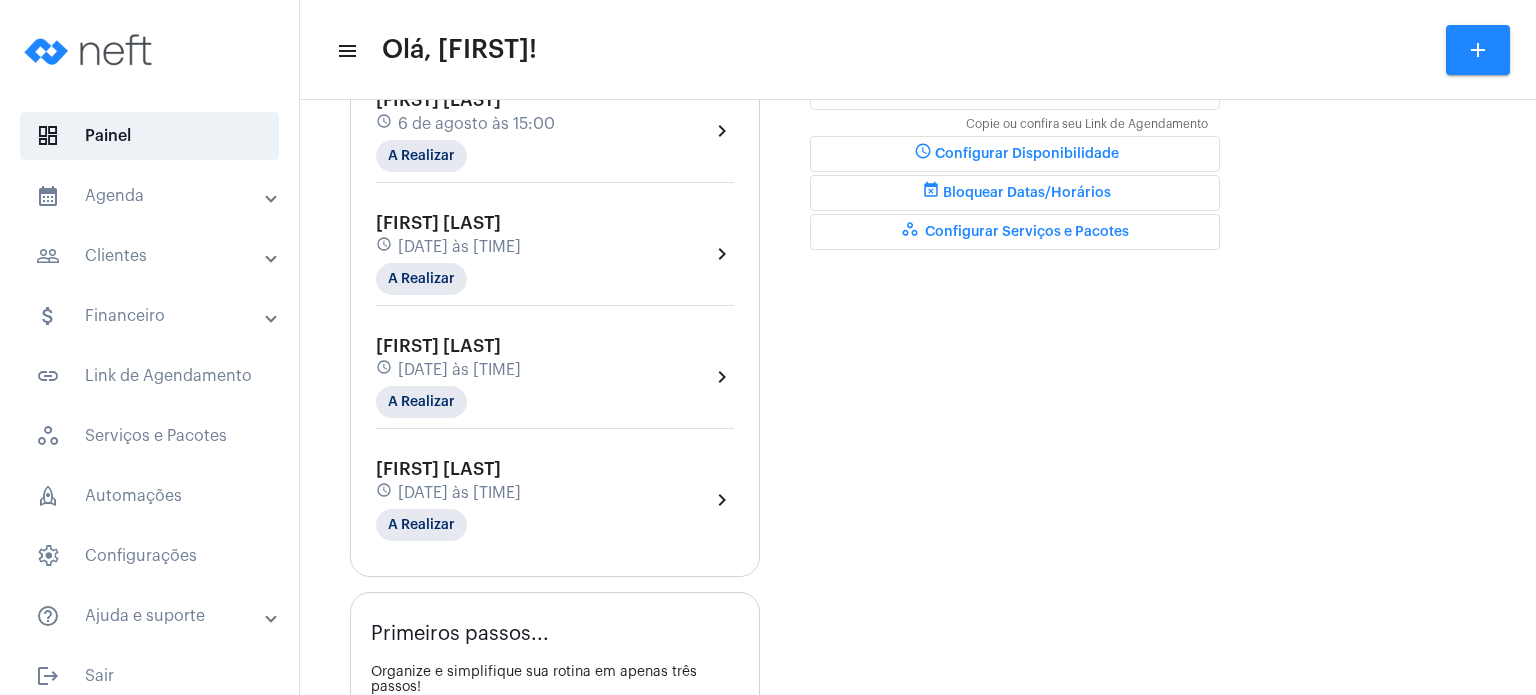 click on "Dia Semana Mês Escolher Agendamentos add [FIRST] [LAST] schedule [DATE] às [TIME] Concluído  chevron_right  [FIRST] [LAST] schedule [DATE] às [TIME] Concluído  chevron_right  [FIRST] [LAST] schedule [DATE] às [TIME] A Realizar  chevron_right  [FIRST] [LAST] schedule [DATE] às [TIME] A Realizar  chevron_right  [FIRST] [LAST] schedule [DATE] às [TIME] A Realizar  chevron_right  [FIRST] [LAST] schedule [DATE] às [TIME] A Realizar  chevron_right  [FIRST] [LAST] schedule [DATE] às [TIME] A Realizar  chevron_right  Primeiros passos...  Organize e simplifique sua rotina em apenas três passos! 66% work Serviço  done  Cadastre seu primeiro serviço. schedule Disponibilidade  done   Configure seus horários disponiveis para atendimento.  event_available Agendamento  chevron_right   Receba um agendamento pelo Link de Agendamento.  Gráfico de agendamentos Não há agendamentos Concluído  Concluído  A realizar  A realizar  open_in_new" 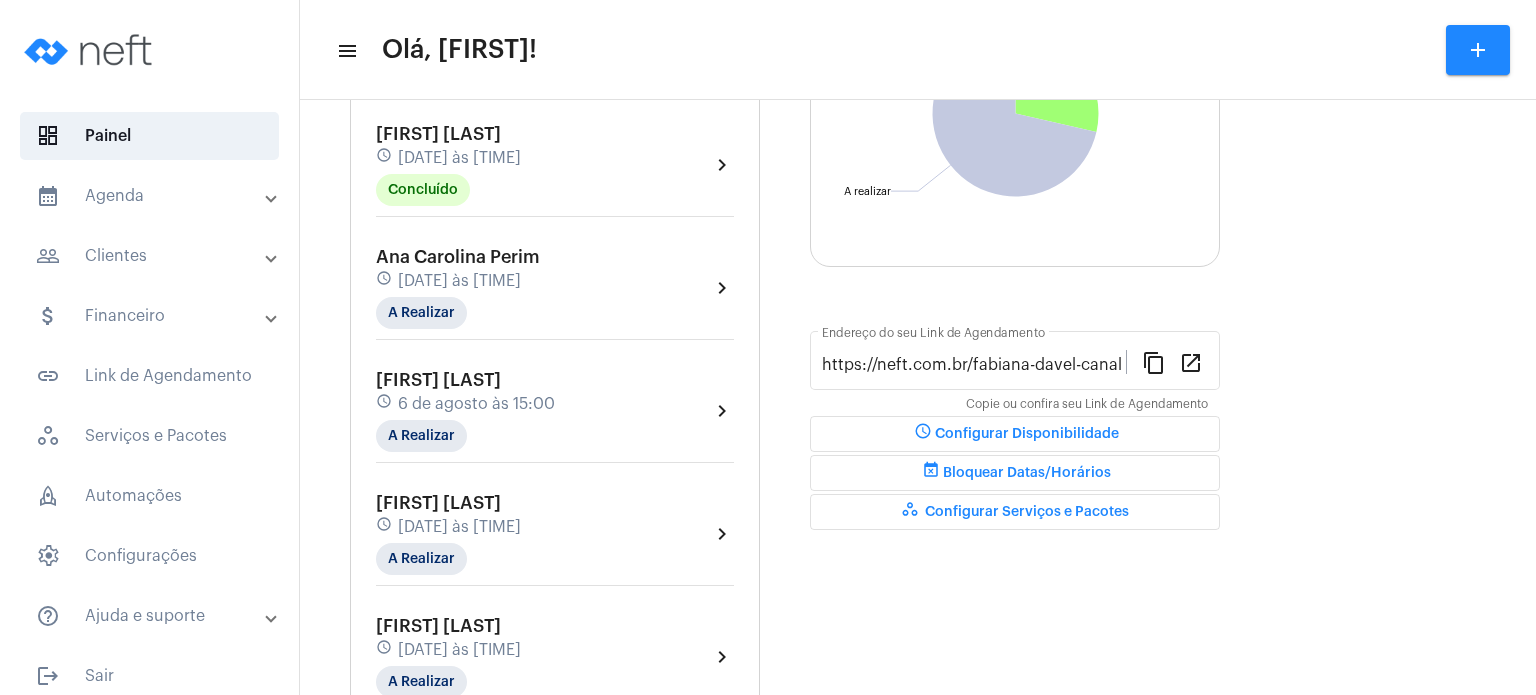 scroll, scrollTop: 280, scrollLeft: 0, axis: vertical 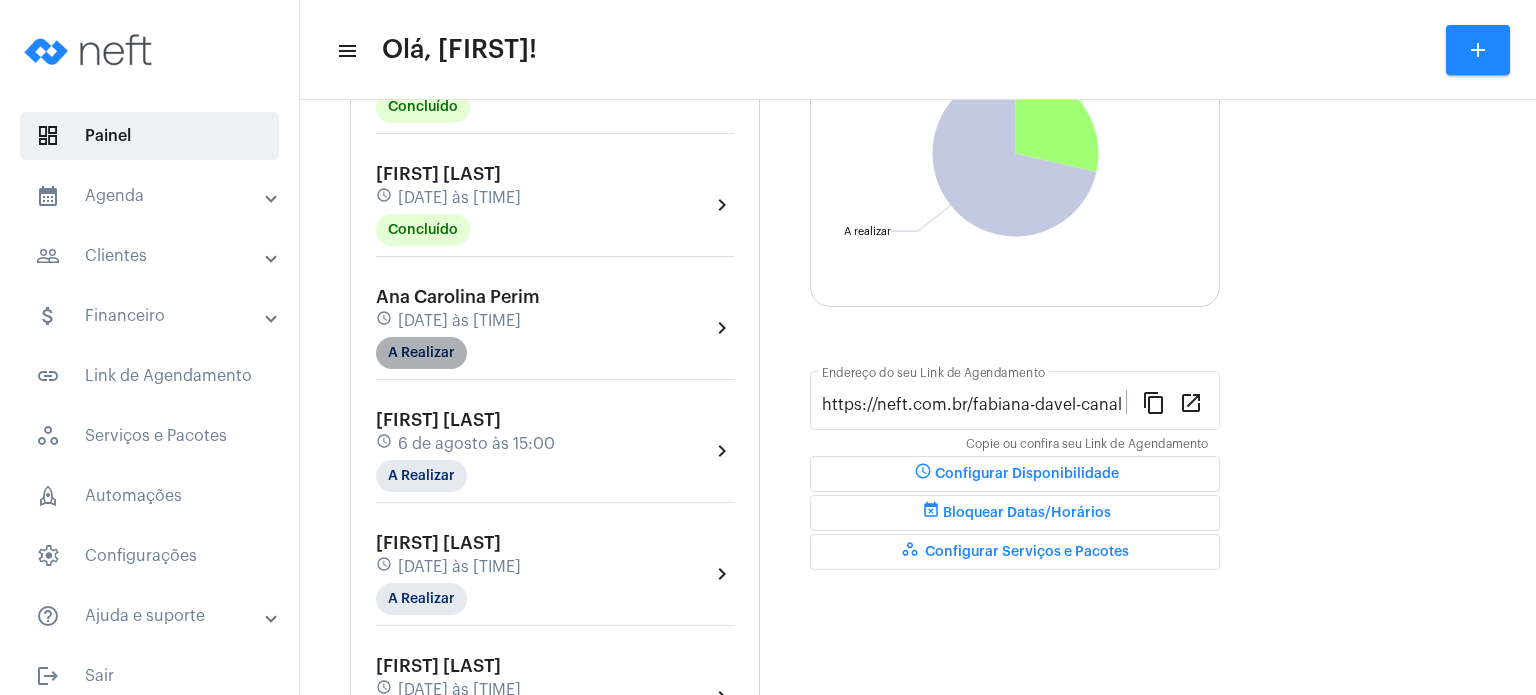 click on "A Realizar" 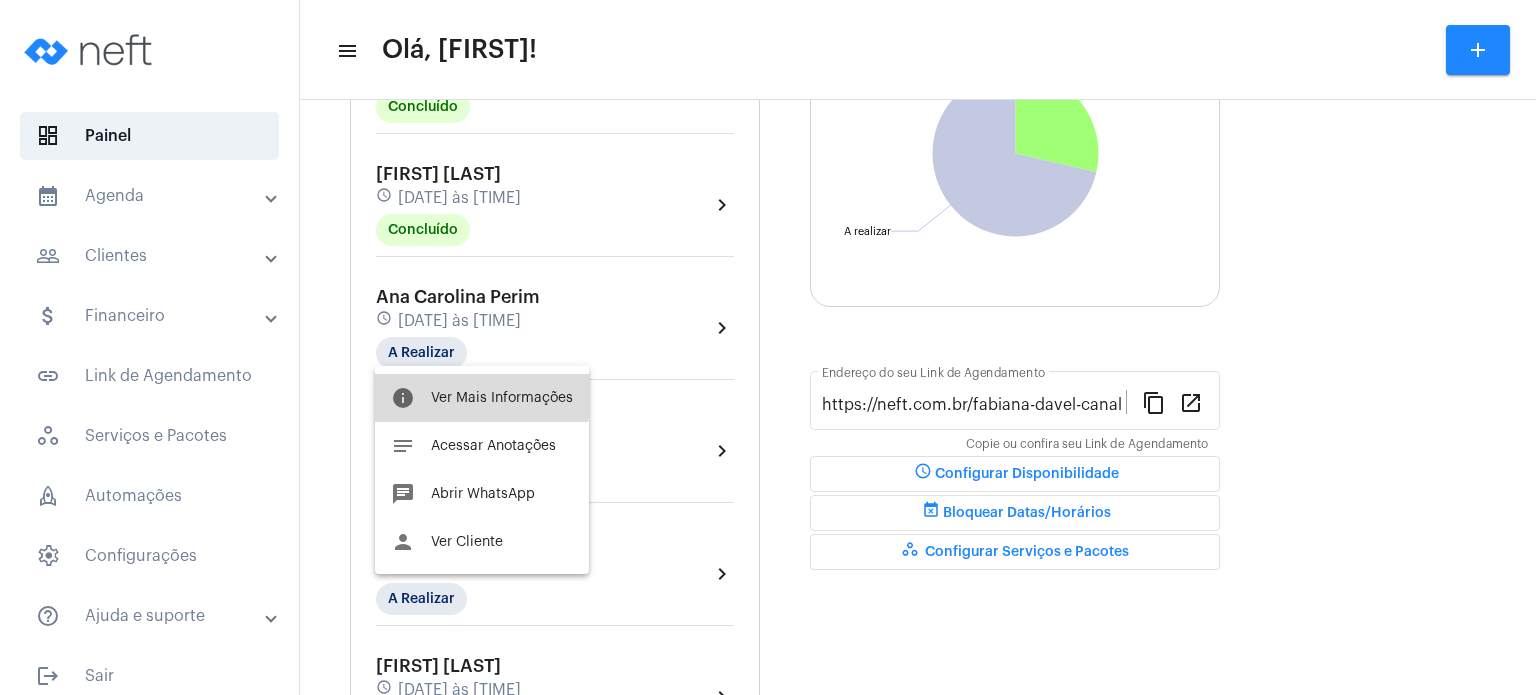 click on "info Ver Mais Informações" at bounding box center (482, 398) 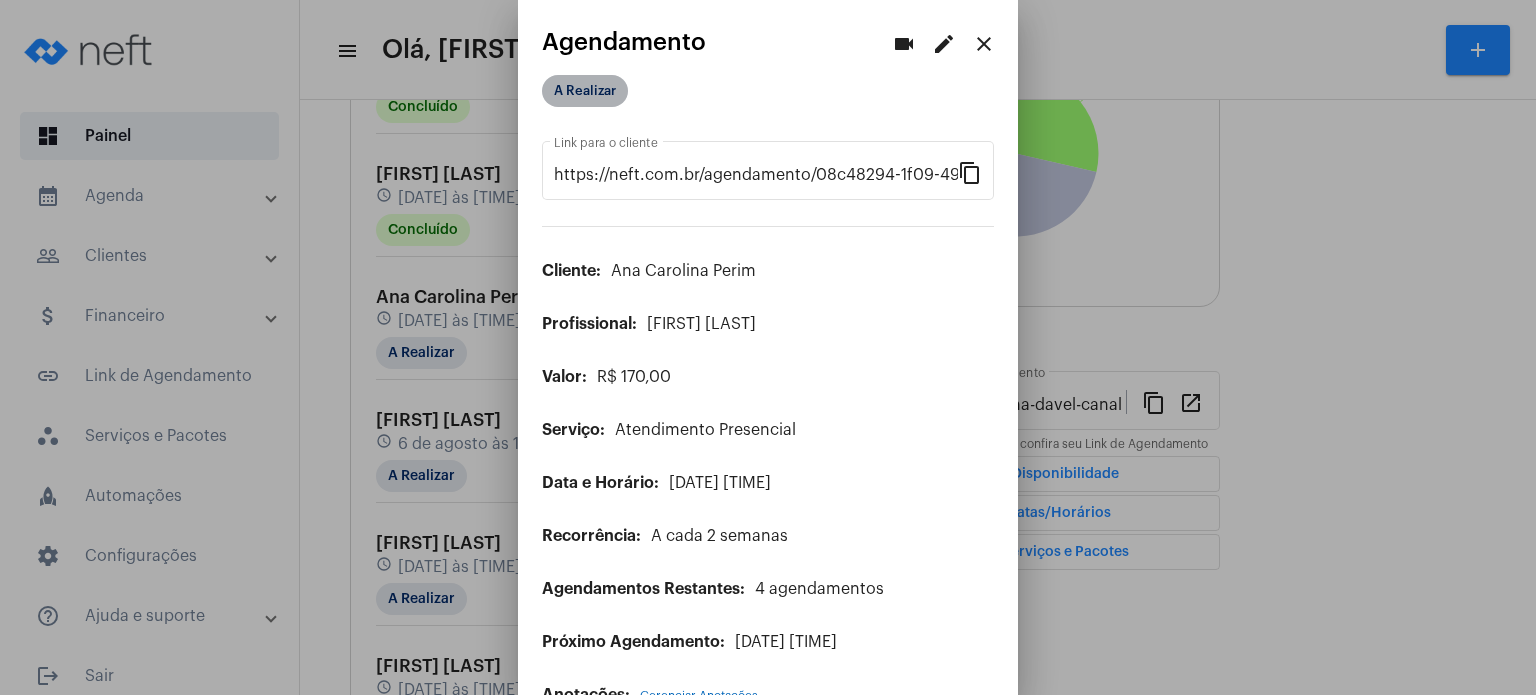 click on "A Realizar" at bounding box center [585, 91] 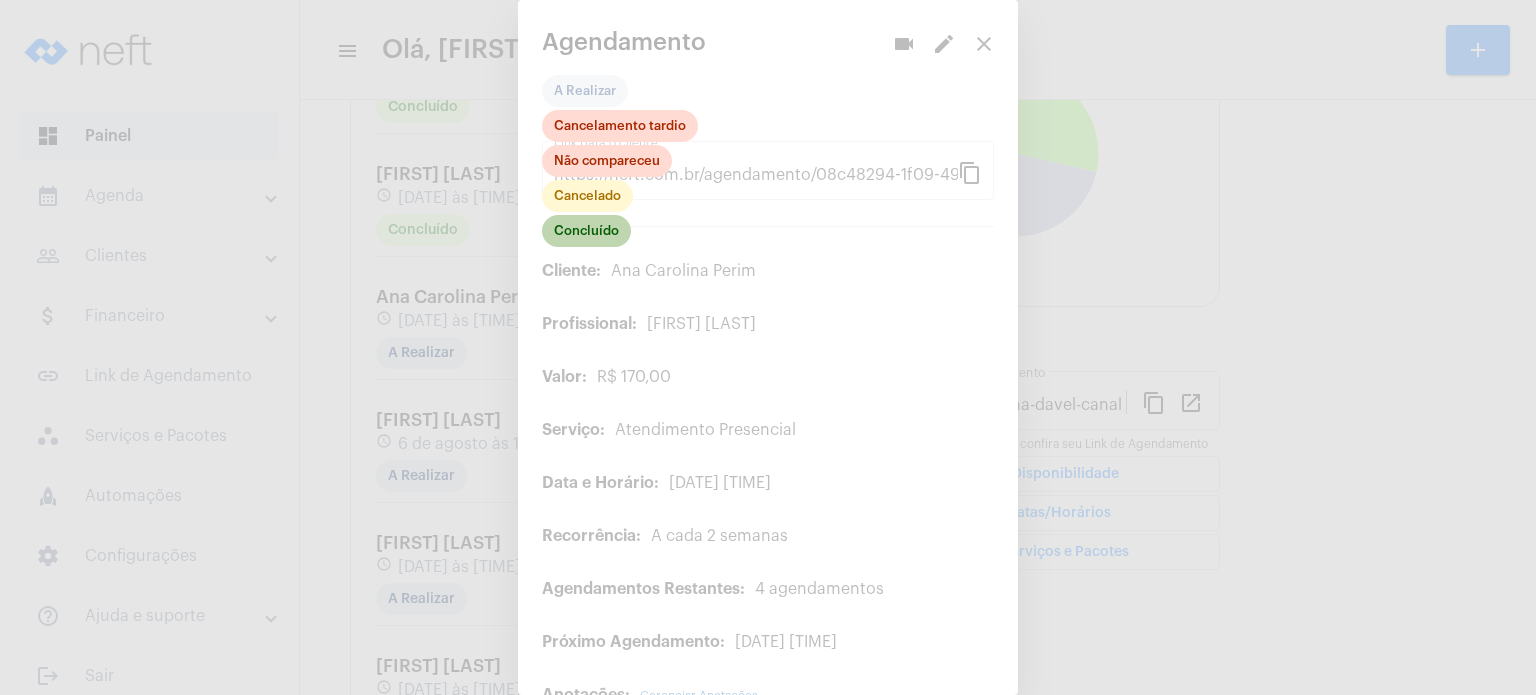 click on "Concluído" 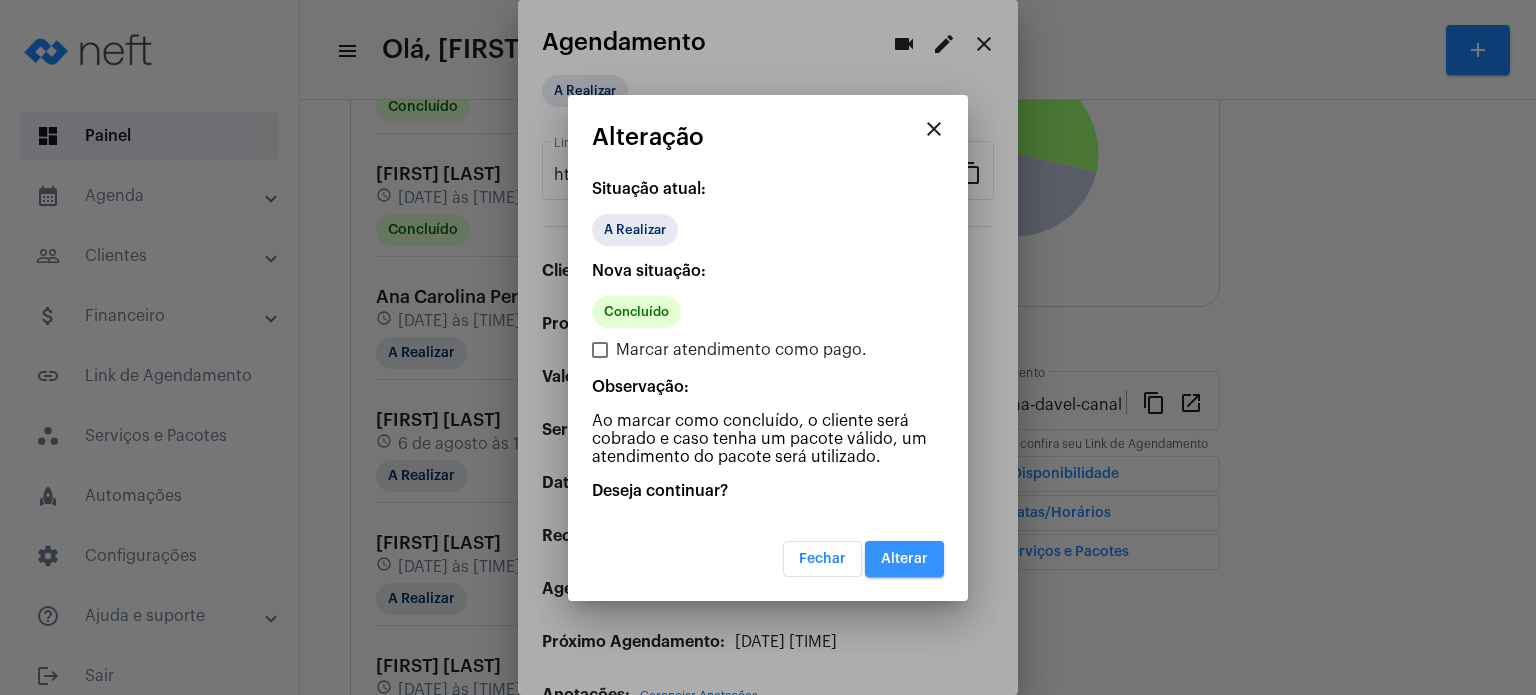 click on "Alterar" at bounding box center (904, 559) 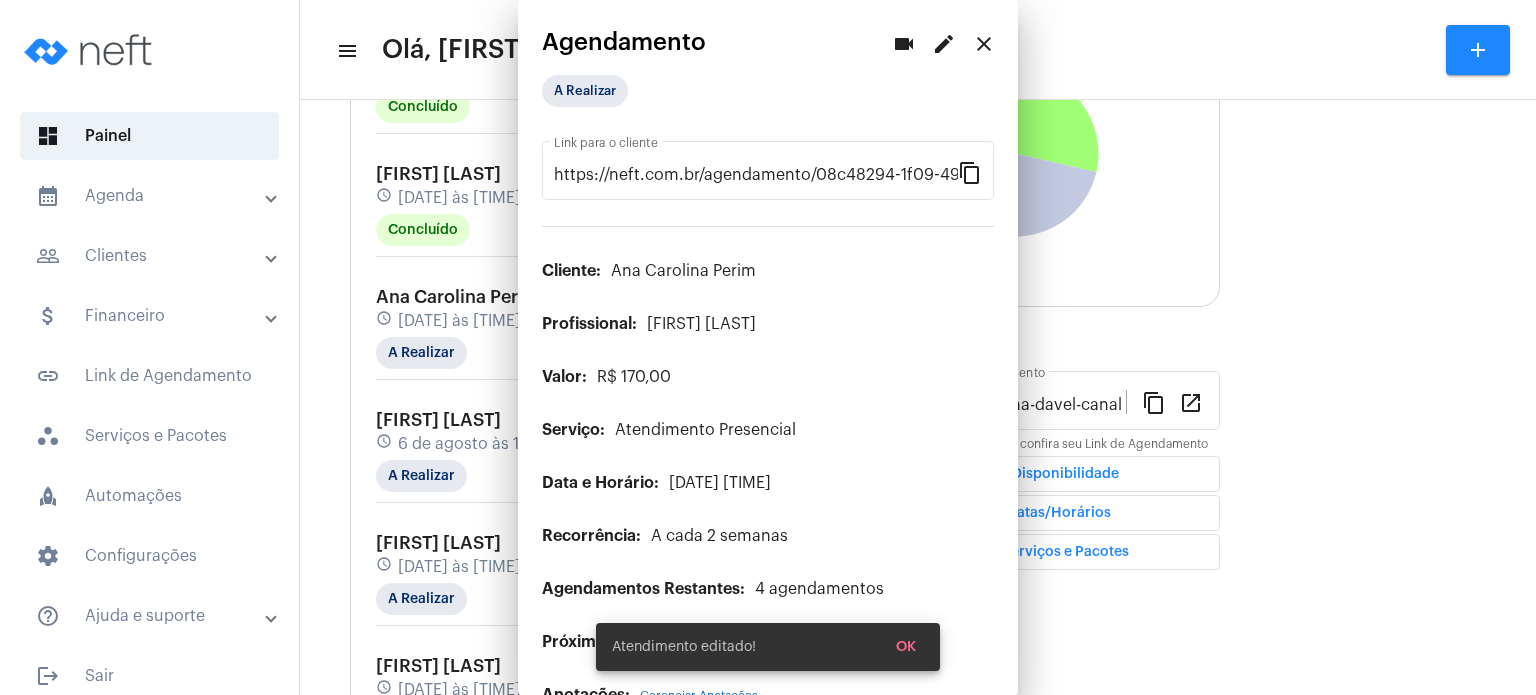 scroll, scrollTop: 0, scrollLeft: 0, axis: both 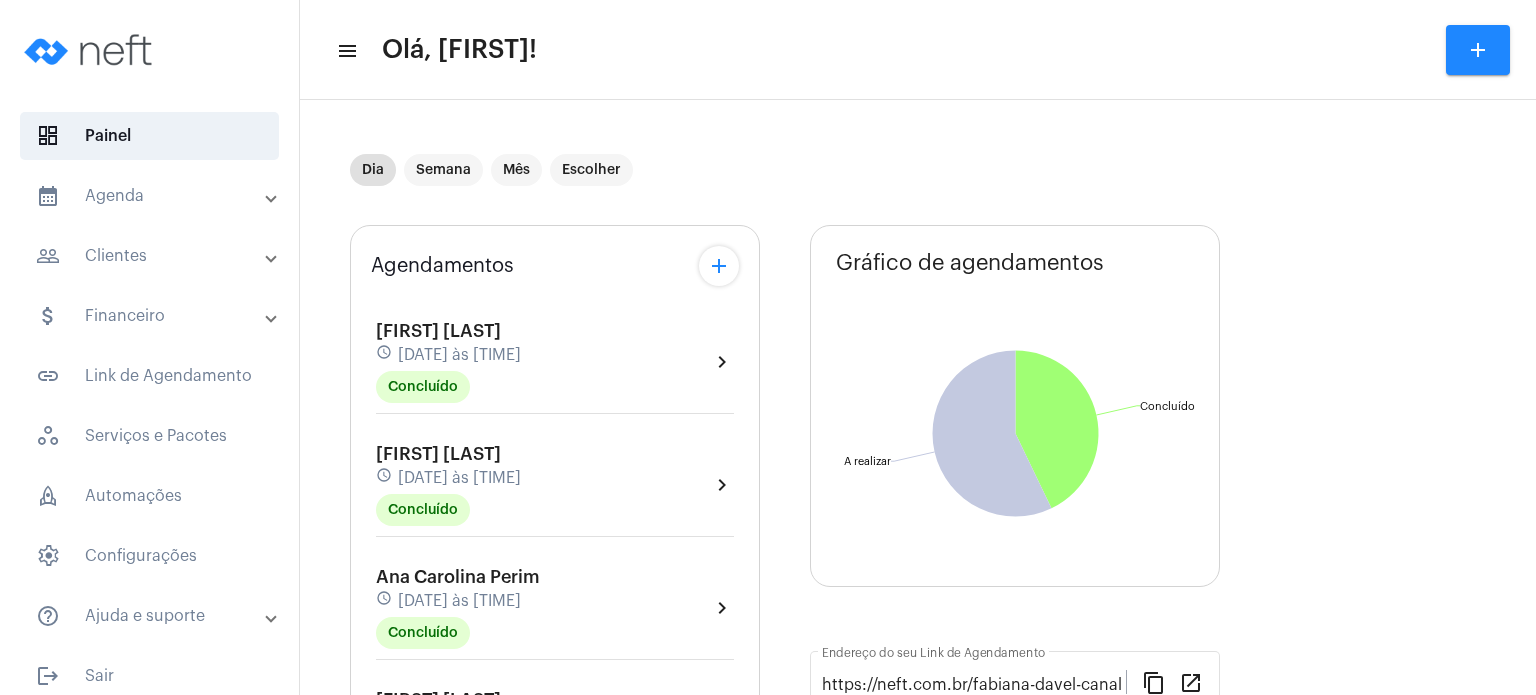 click on "Agendamentos add [FIRST] [LAST] schedule [DATE] às [TIME] Concluído  chevron_right  [FIRST] [LAST] schedule [DATE] às [TIME] Concluído  chevron_right  [FIRST] [LAST] schedule [DATE] às [TIME] Concluído  chevron_right  [FIRST] [LAST] schedule [DATE] às [TIME] A Realizar  chevron_right  [FIRST] [LAST] schedule [DATE] às [TIME] A Realizar  chevron_right  [FIRST] [LAST] schedule [DATE] às [TIME] A Realizar  chevron_right  [FIRST] [LAST] schedule [DATE] às [TIME] A Realizar  chevron_right" 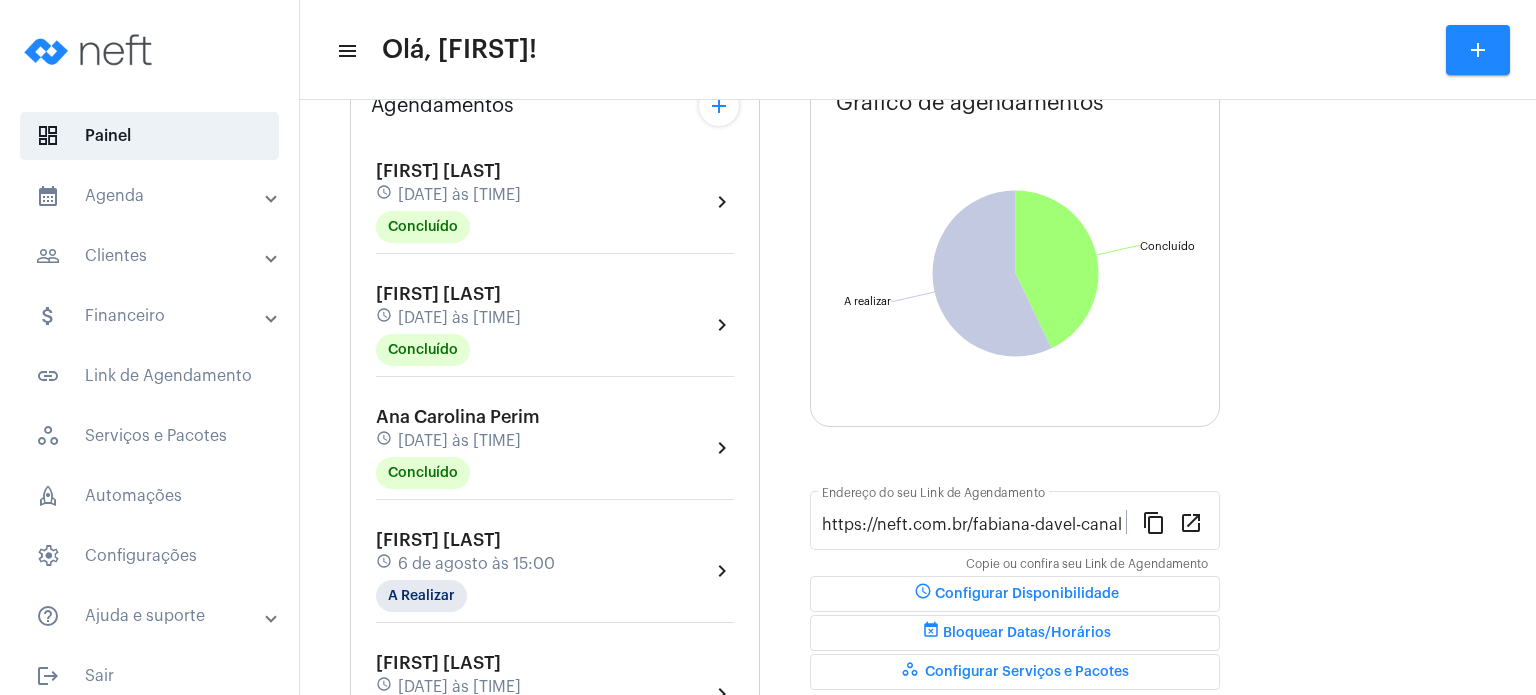 scroll, scrollTop: 240, scrollLeft: 0, axis: vertical 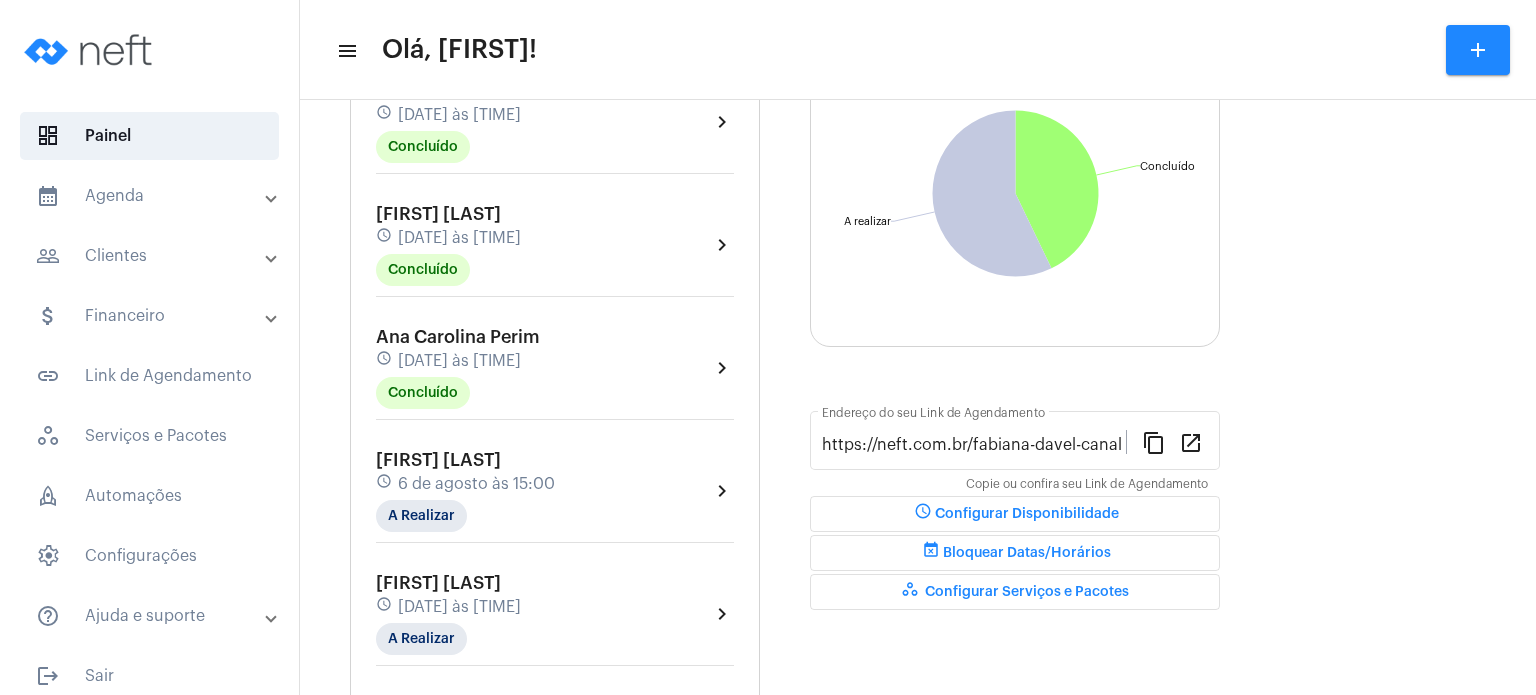 click on "[FIRST] [LAST] schedule [DATE] às [TIME] Concluído" 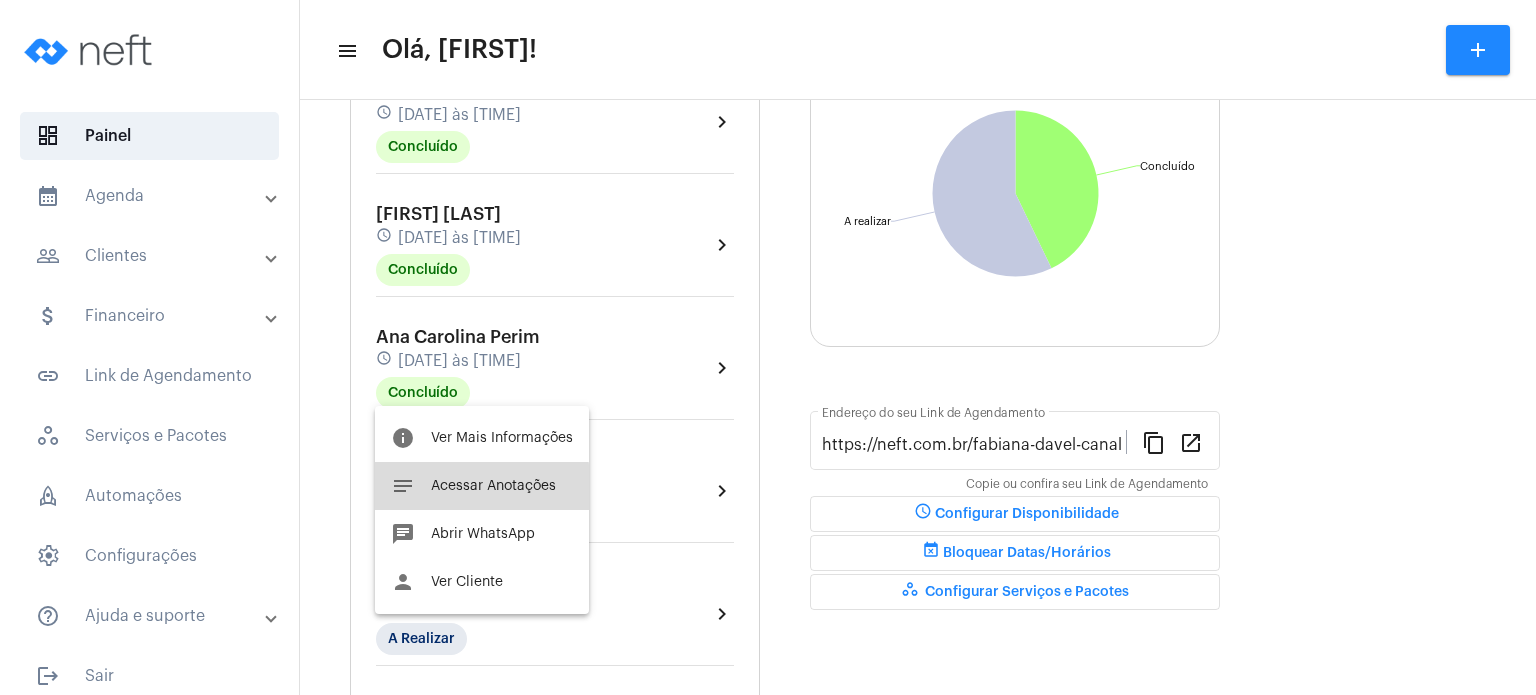 click on "Acessar Anotações" at bounding box center [493, 486] 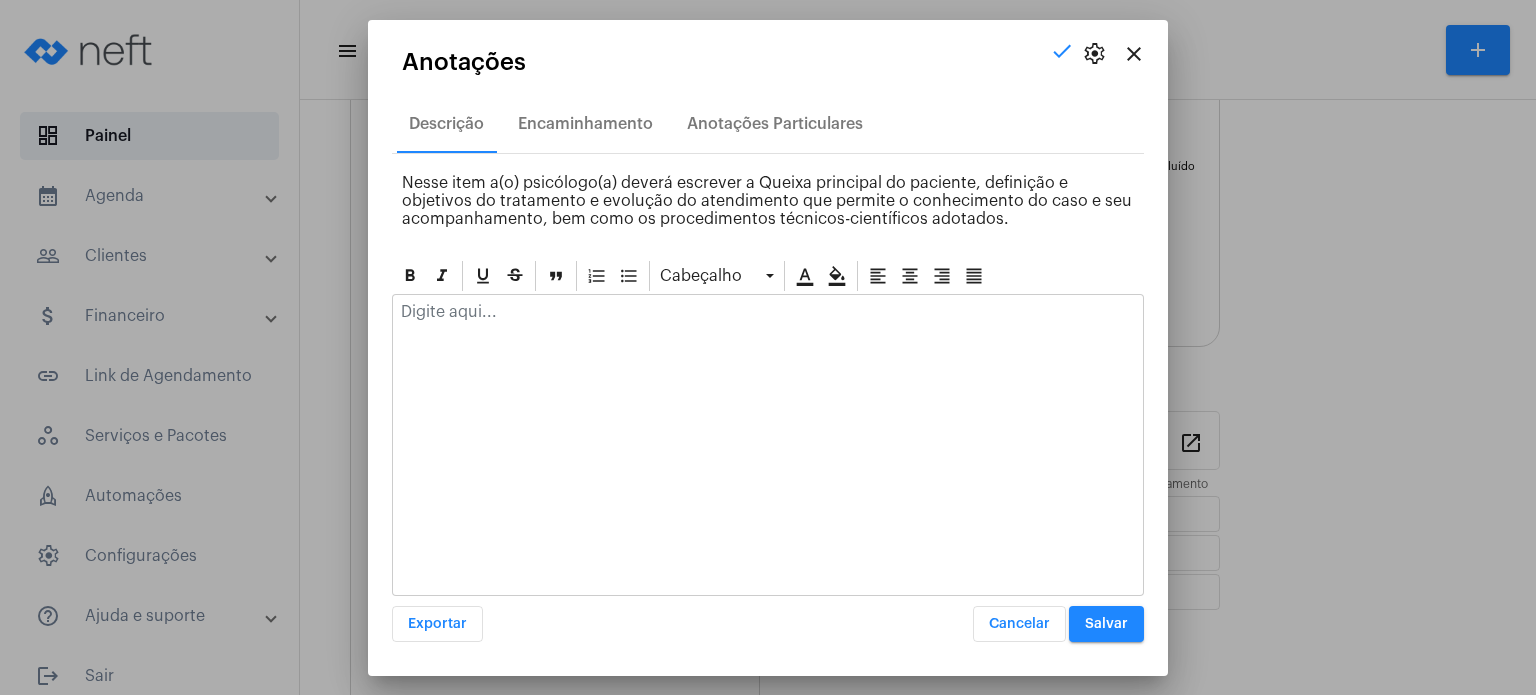 drag, startPoint x: 525, startPoint y: 342, endPoint x: 518, endPoint y: 313, distance: 29.832869 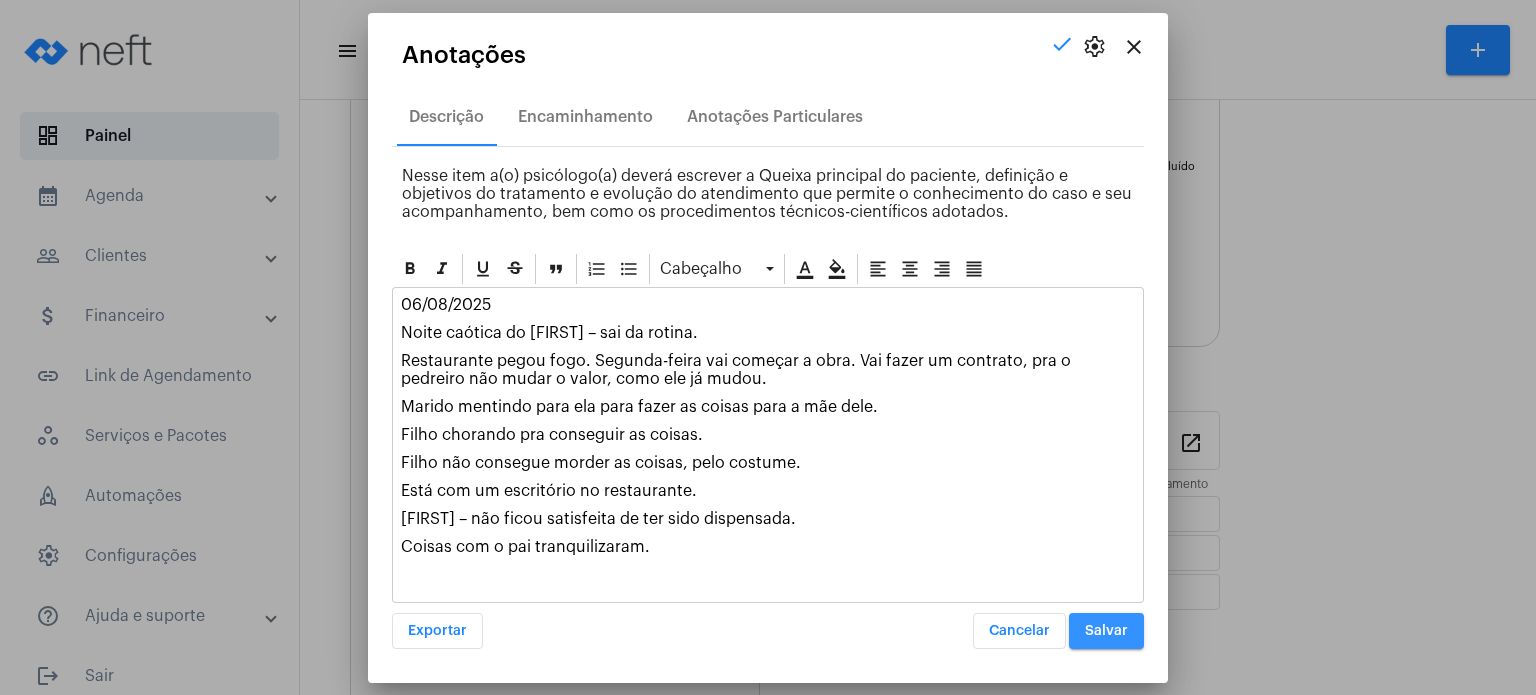 click on "Salvar" at bounding box center [1106, 631] 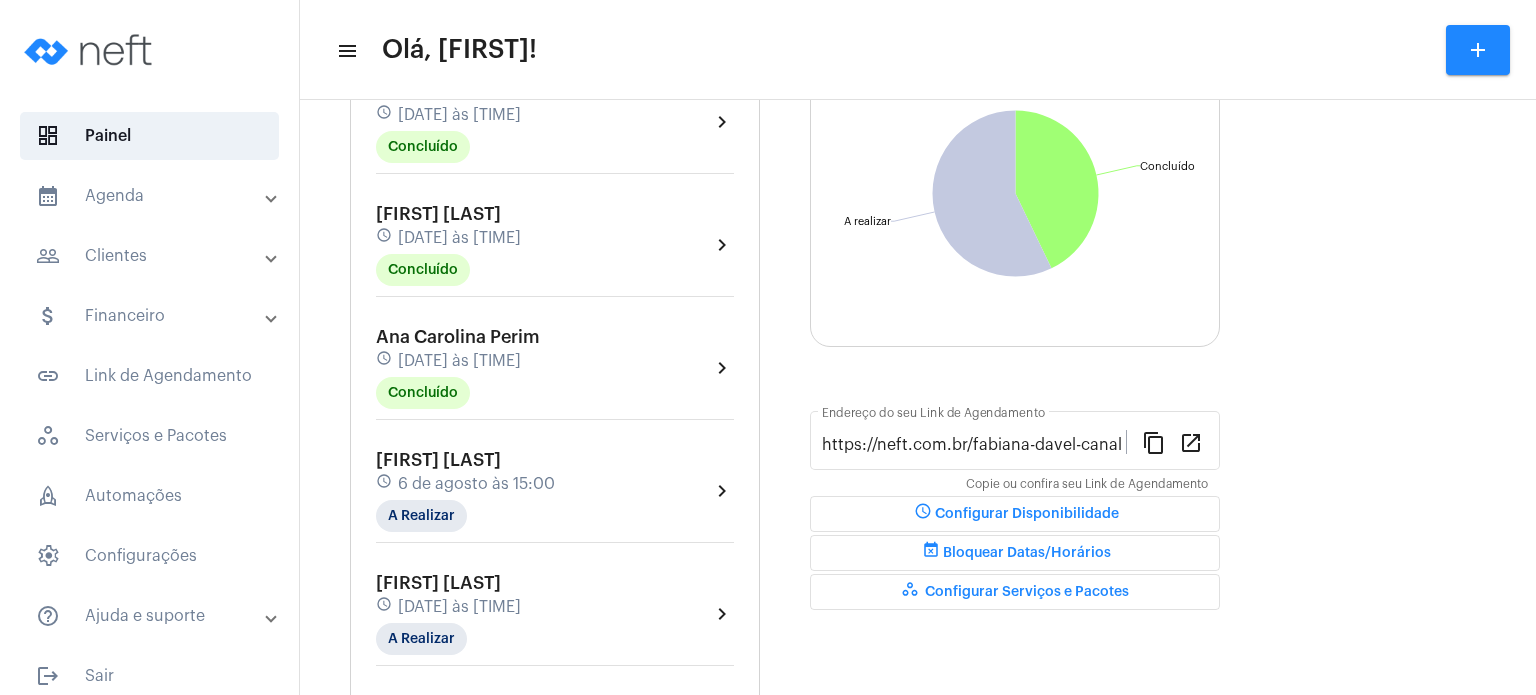 click on "[FIRST] [LAST] schedule [DATE] às [TIME] A Realizar  chevron_right" 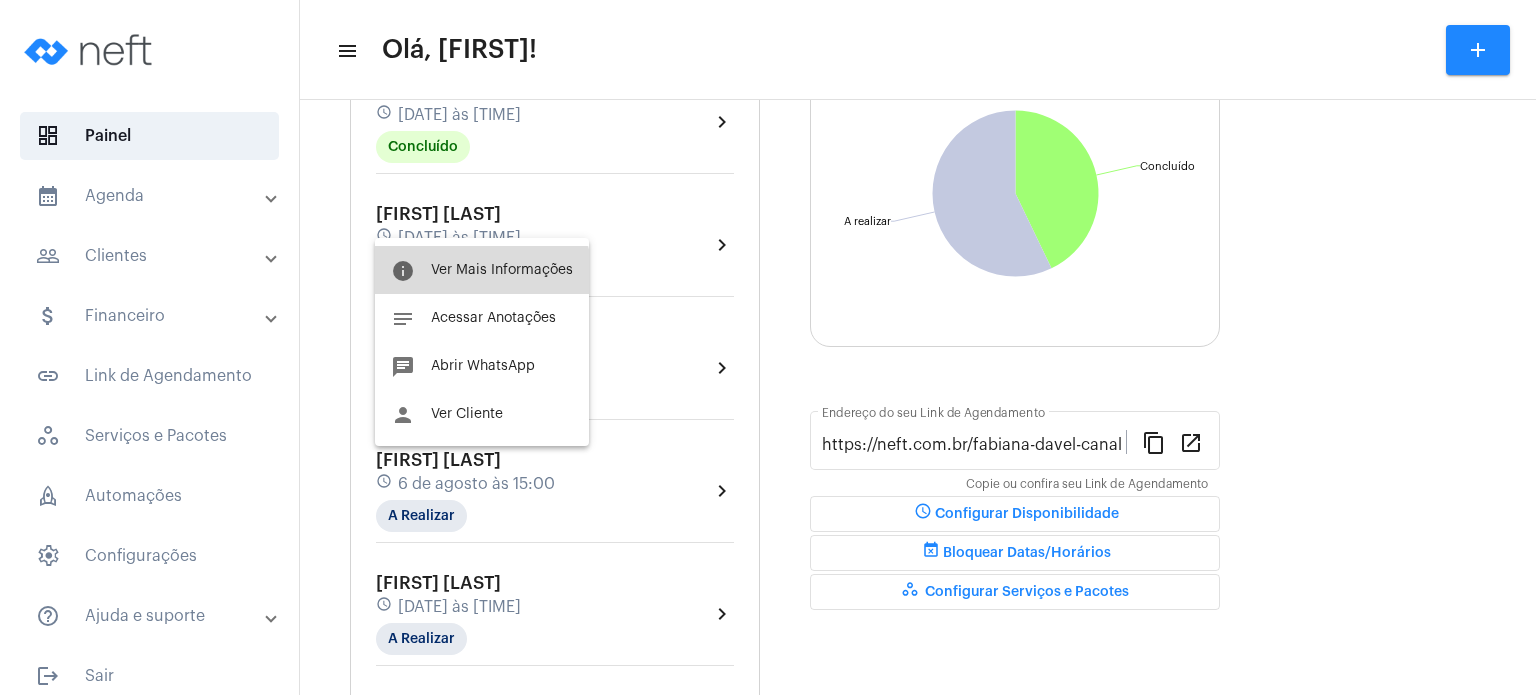 click on "info Ver Mais Informações" at bounding box center [482, 270] 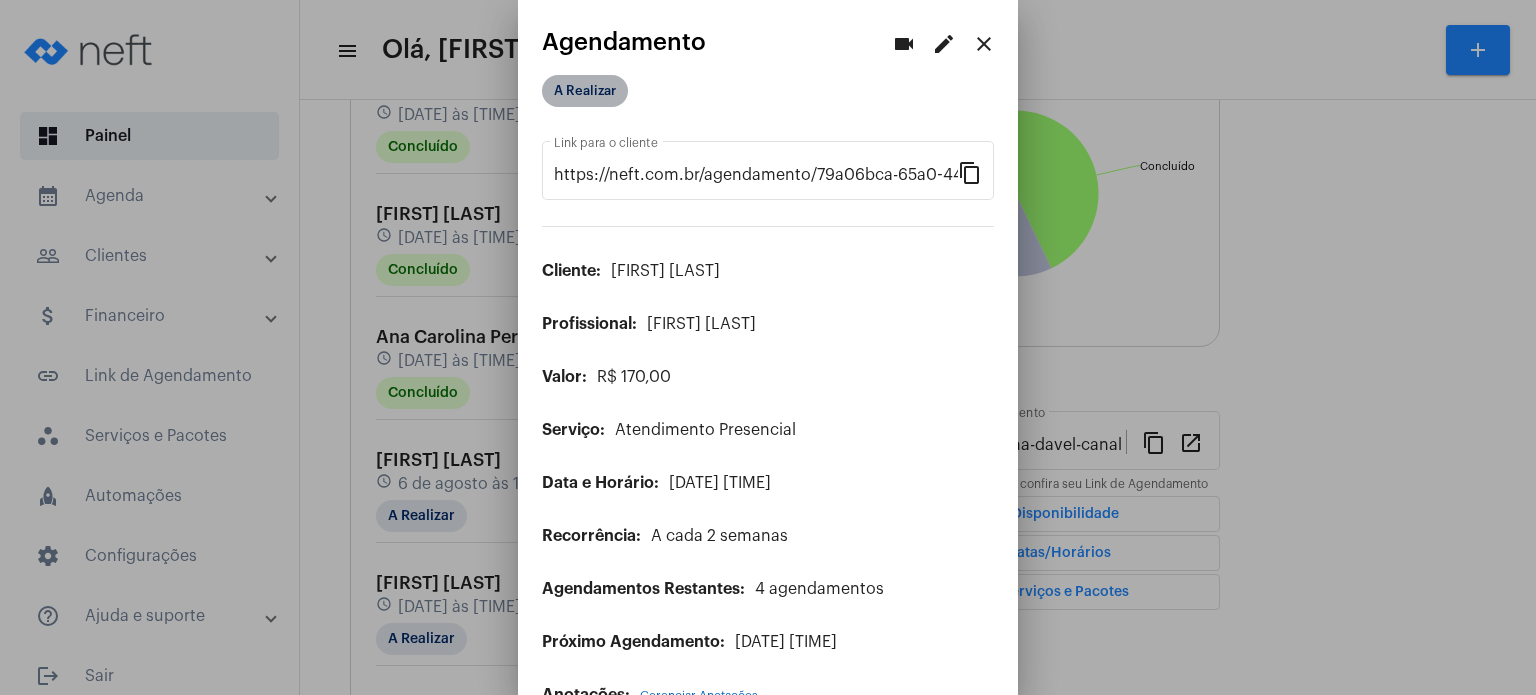 click on "A Realizar" at bounding box center (585, 91) 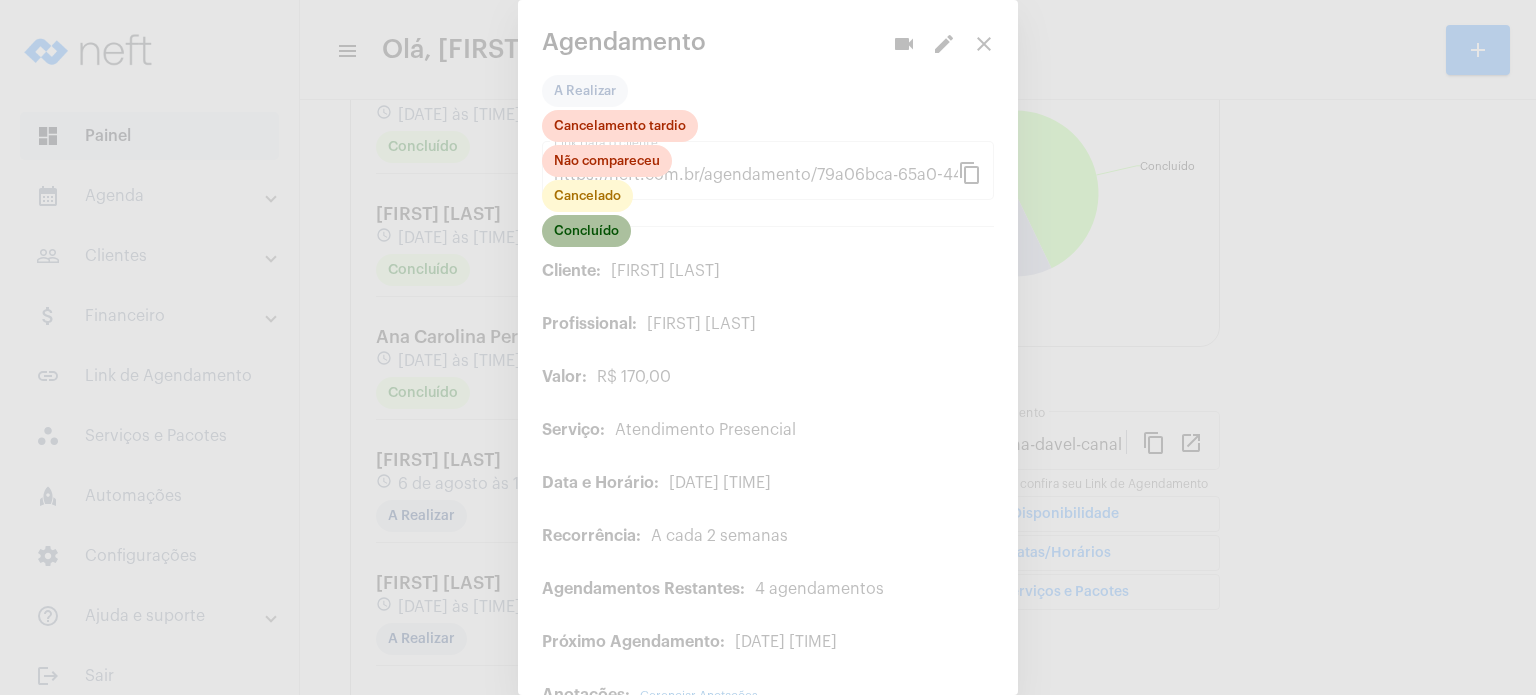 click on "Concluído" 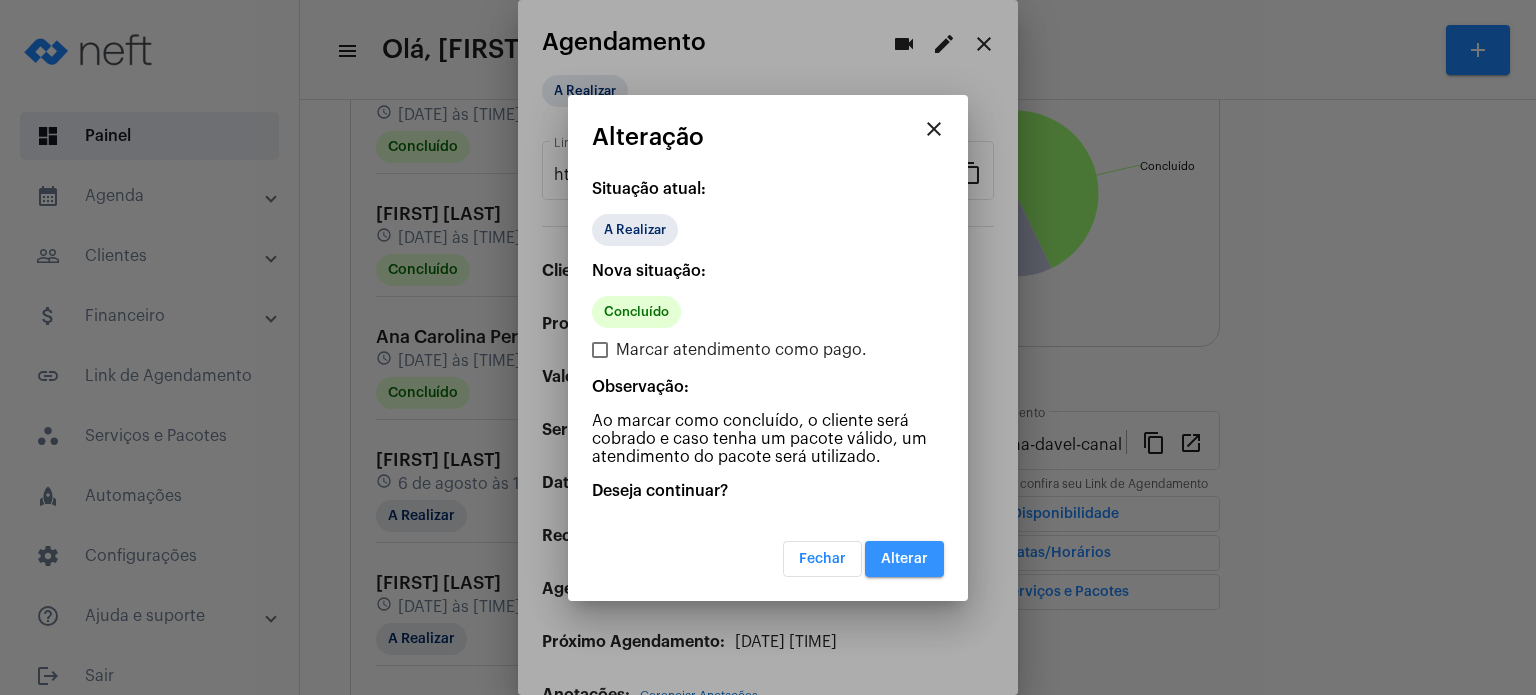 click on "Alterar" at bounding box center (904, 559) 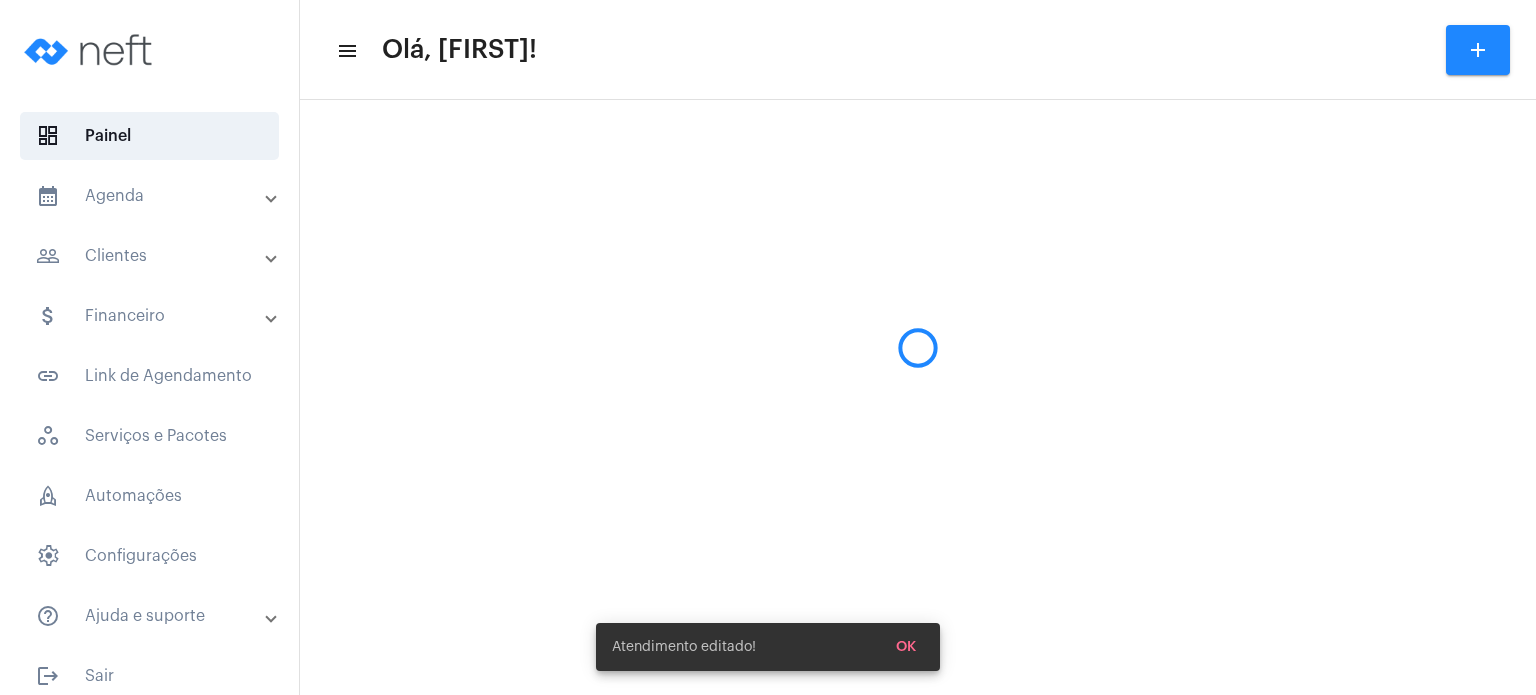 scroll, scrollTop: 0, scrollLeft: 0, axis: both 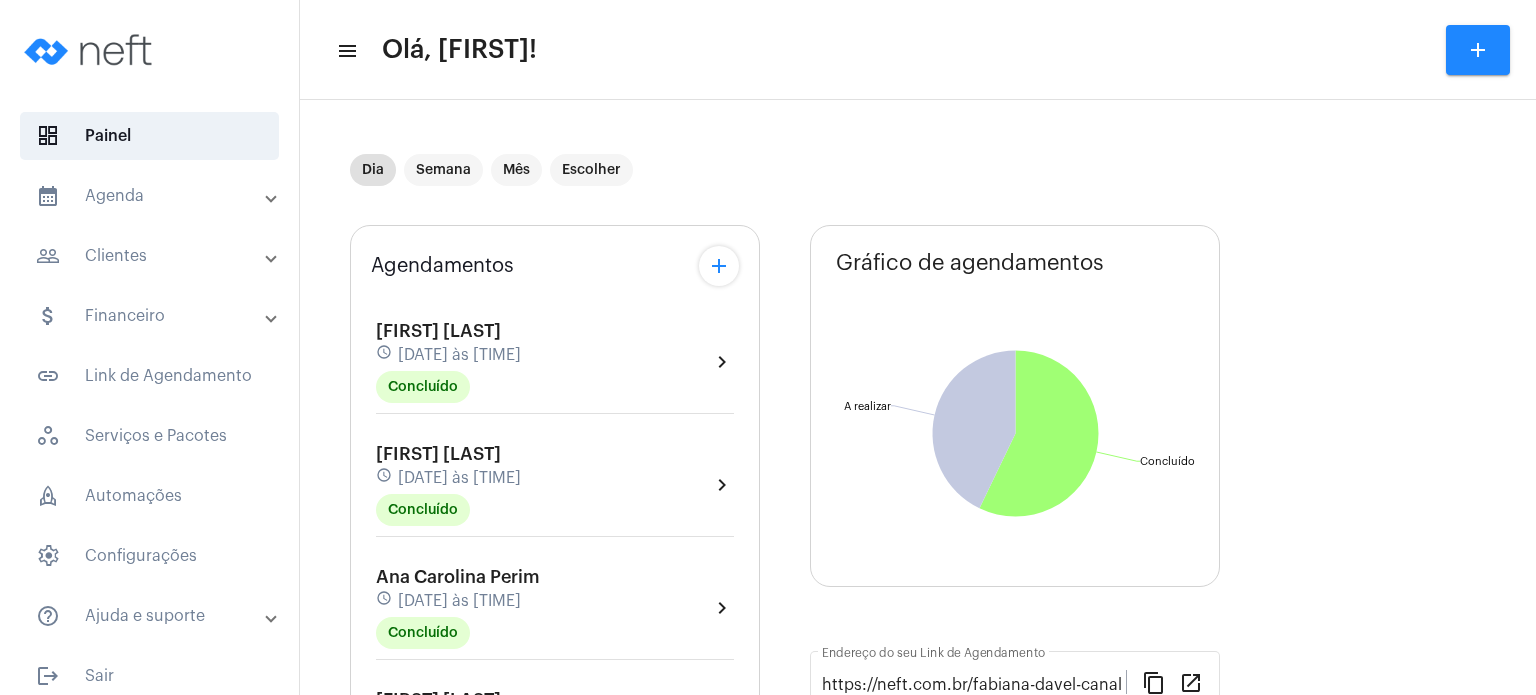 click on "Agendamentos add [FIRST] [LAST] schedule [DATE] às [TIME] Concluído  chevron_right  [FIRST] [LAST] schedule [DATE] às [TIME] Concluído  chevron_right  [FIRST] [LAST] schedule [DATE] às [TIME] Concluído  chevron_right  [FIRST] [LAST] schedule [DATE] às [TIME] Concluído  chevron_right  [FIRST] [LAST] schedule [DATE] às [TIME] A Realizar  chevron_right  [FIRST] [LAST] schedule [DATE] às [TIME] A Realizar  chevron_right  [FIRST] [LAST] schedule [DATE] às [TIME] A Realizar  chevron_right  Primeiros passos...  Organize e simplifique sua rotina em apenas três passos! 66% work Serviço  done  Cadastre seu primeiro serviço. schedule Disponibilidade  done   Configure seus horários disponiveis para atendimento.  event_available Agendamento  chevron_right   Receba um agendamento pelo Link de Agendamento.  Gráfico de agendamentos Não há agendamentos Concluído  Concluído  A realizar  A realizar  Endereço do seu Link de Agendamento" 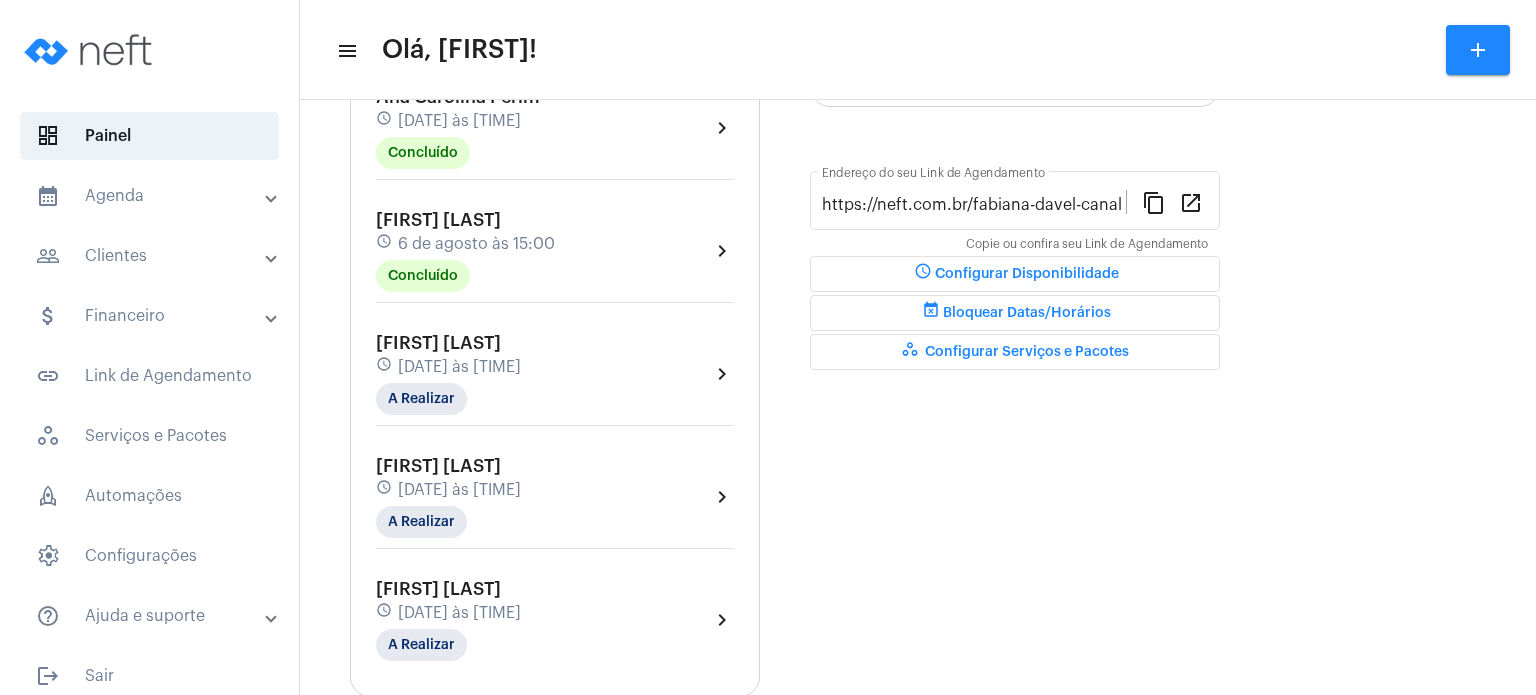 scroll, scrollTop: 520, scrollLeft: 0, axis: vertical 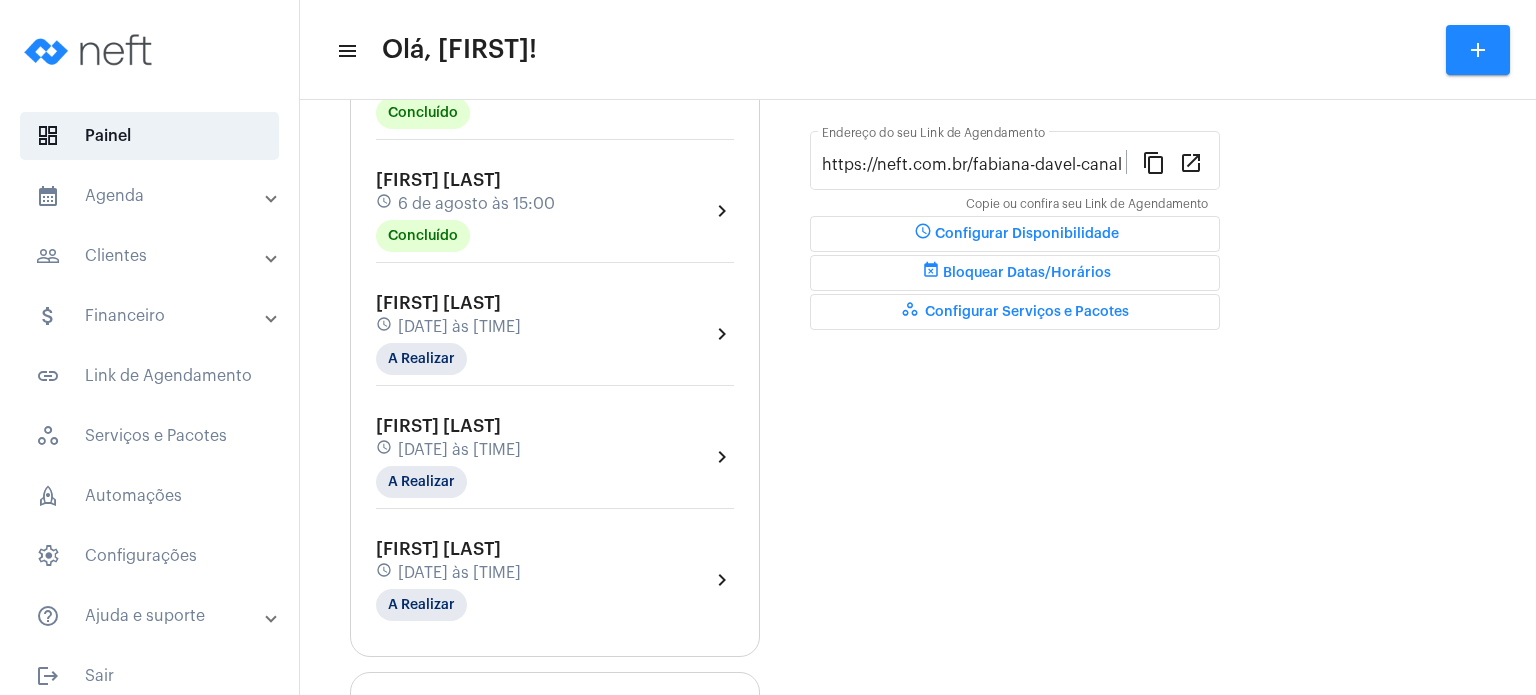 click on "schedule [DATE] às [TIME]" 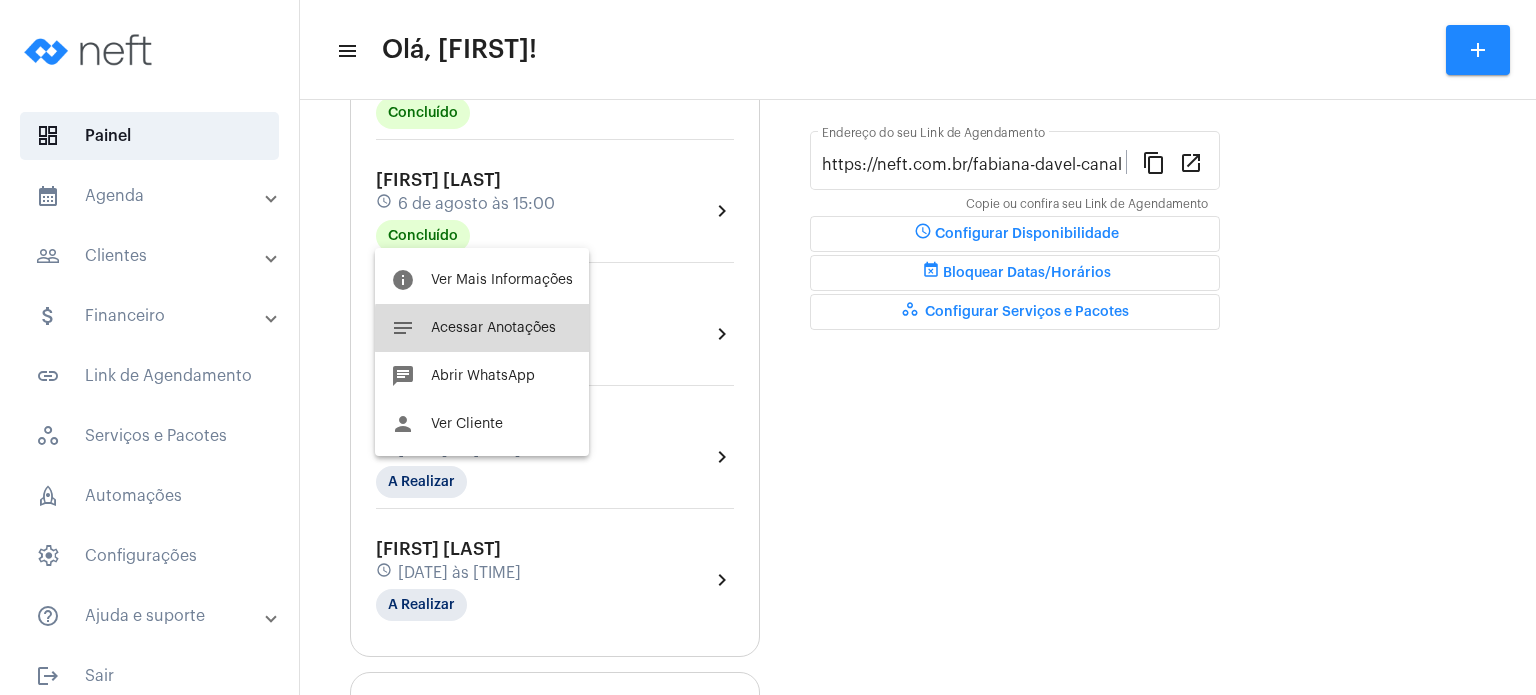 click on "Acessar Anotações" at bounding box center (493, 328) 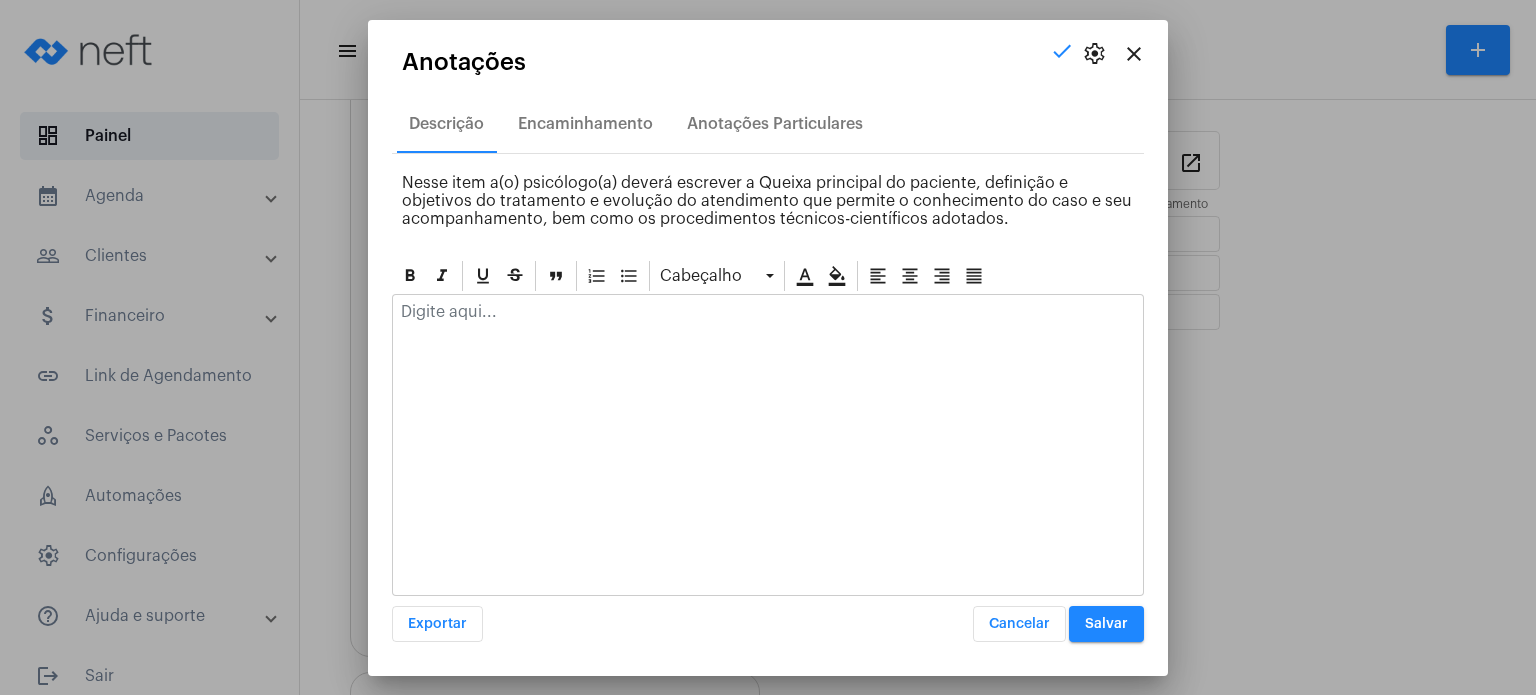 click 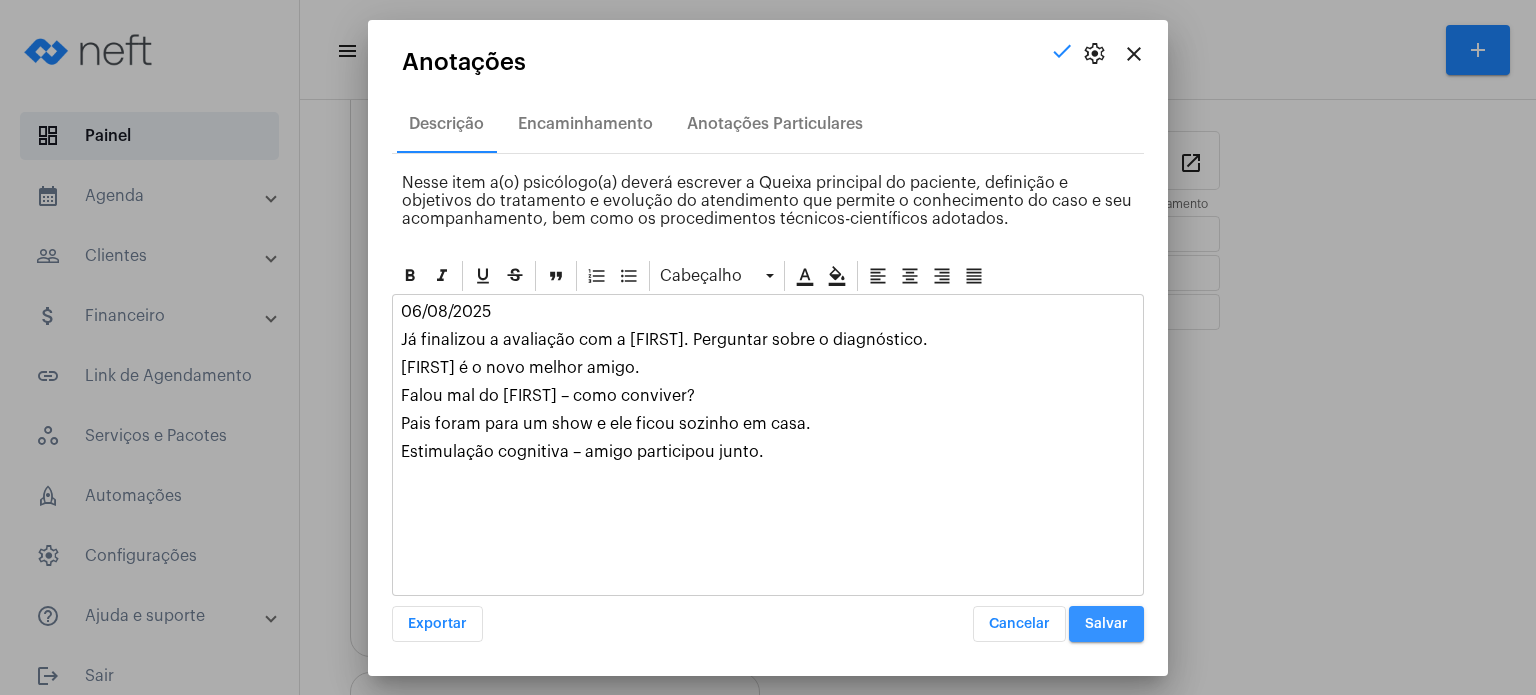 click on "Salvar" at bounding box center [1106, 624] 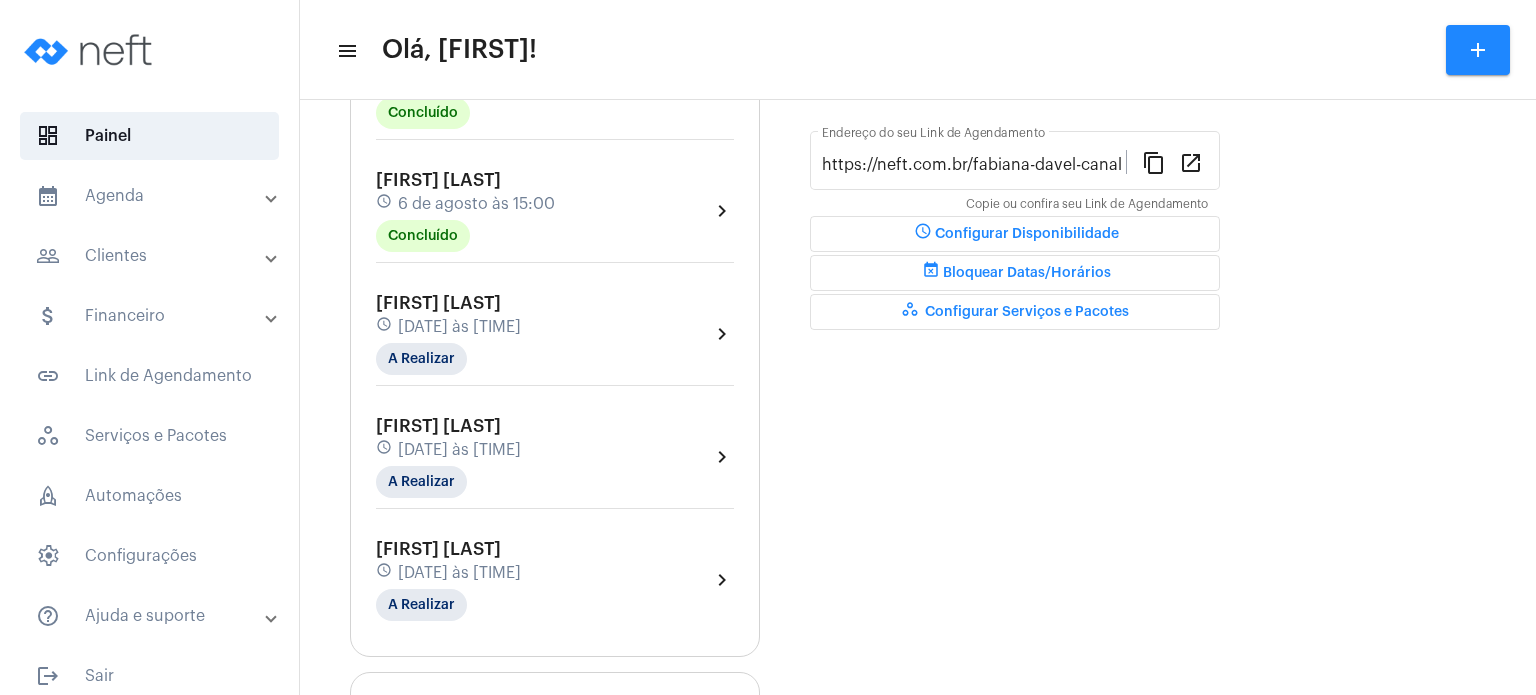 click on "[FIRST] [LAST]" 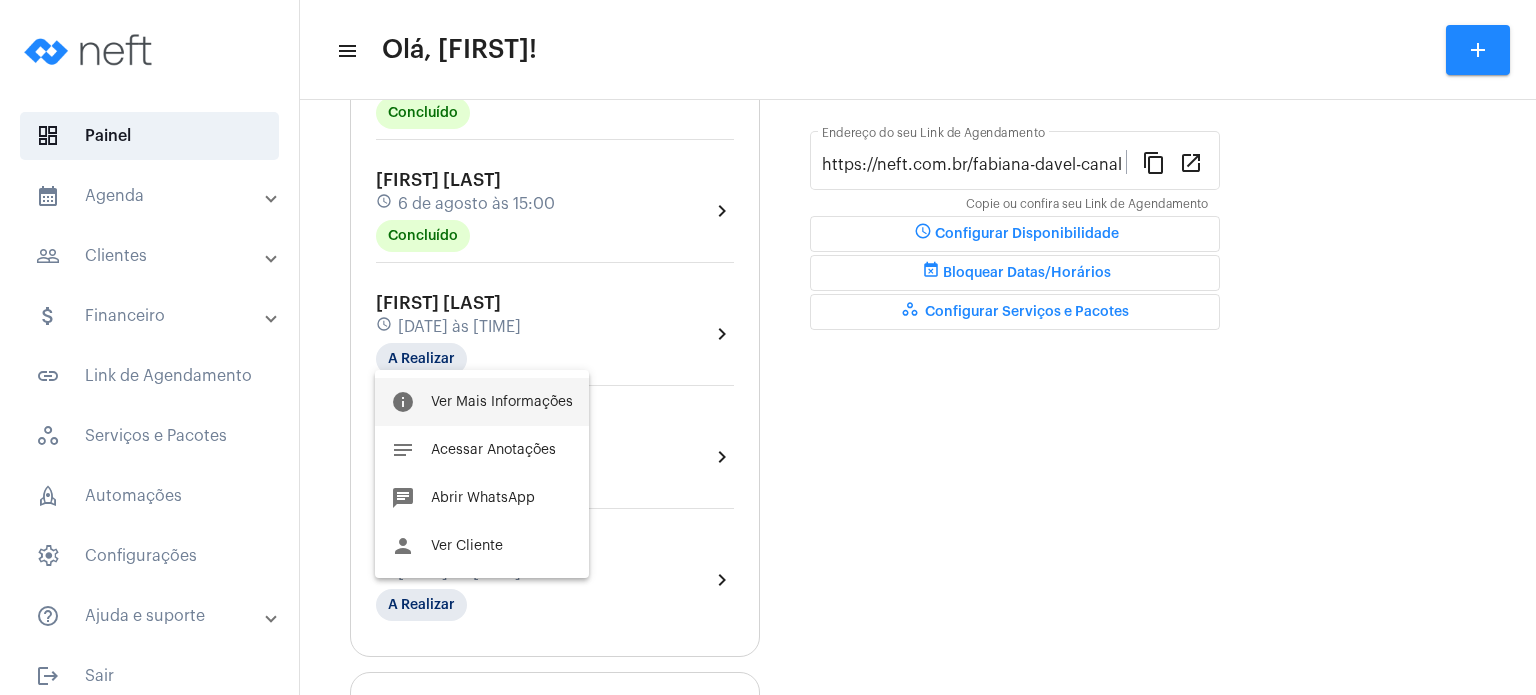 click on "info Ver Mais Informações" at bounding box center [482, 402] 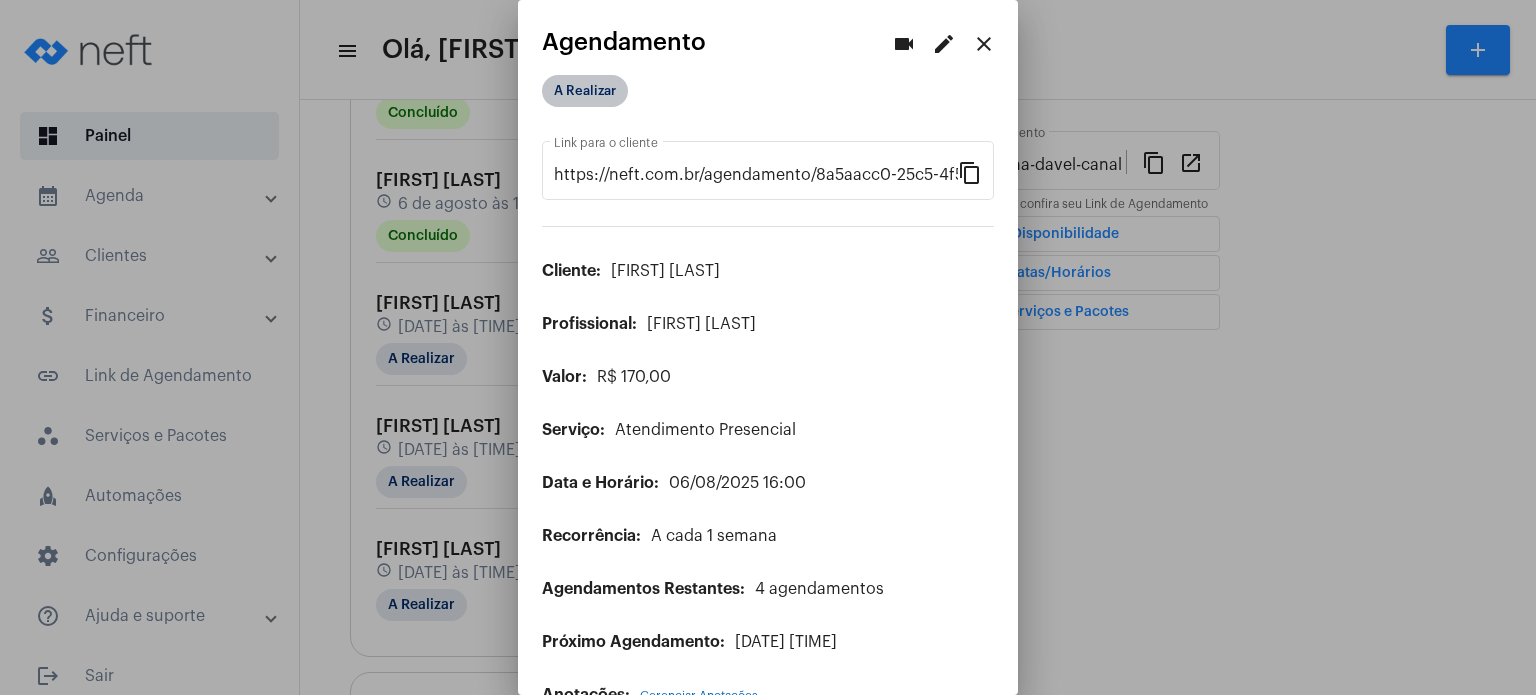 click on "A Realizar" at bounding box center (585, 91) 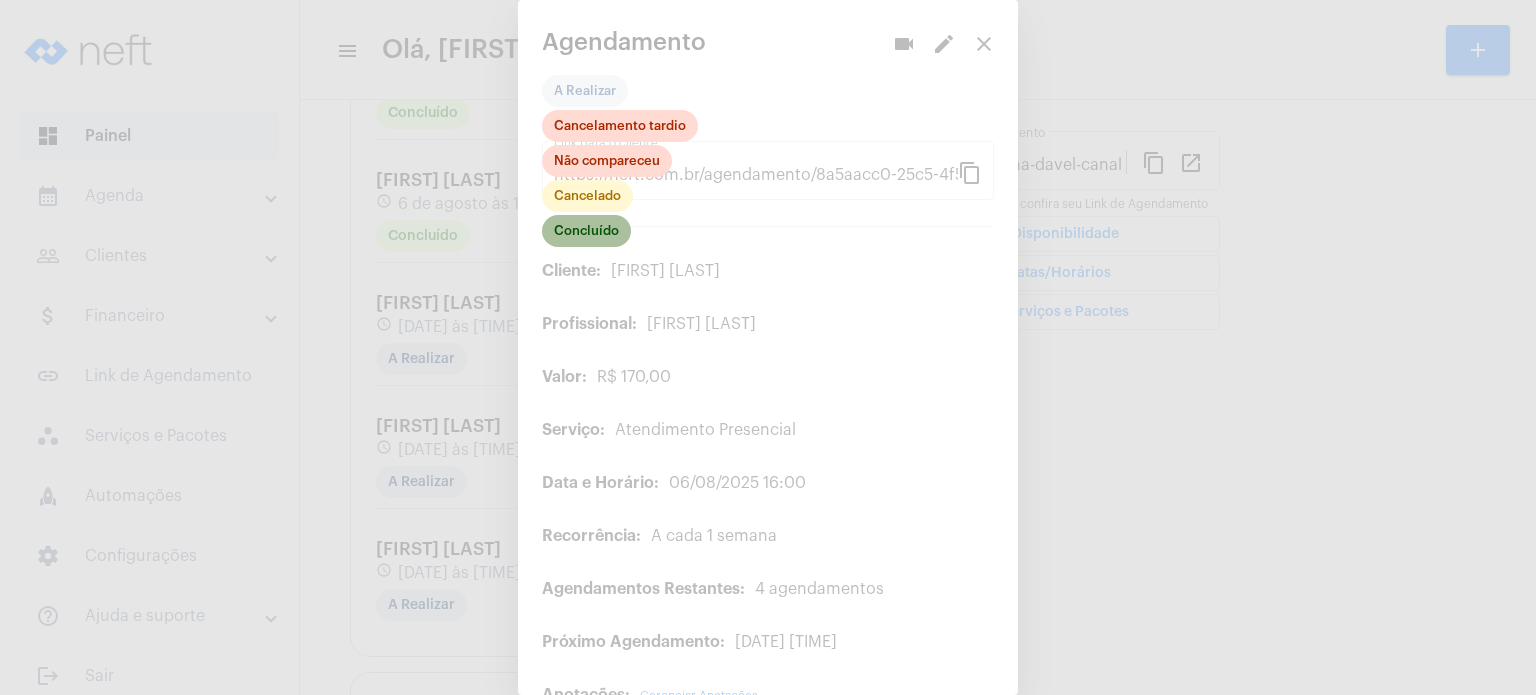 click on "Concluído" 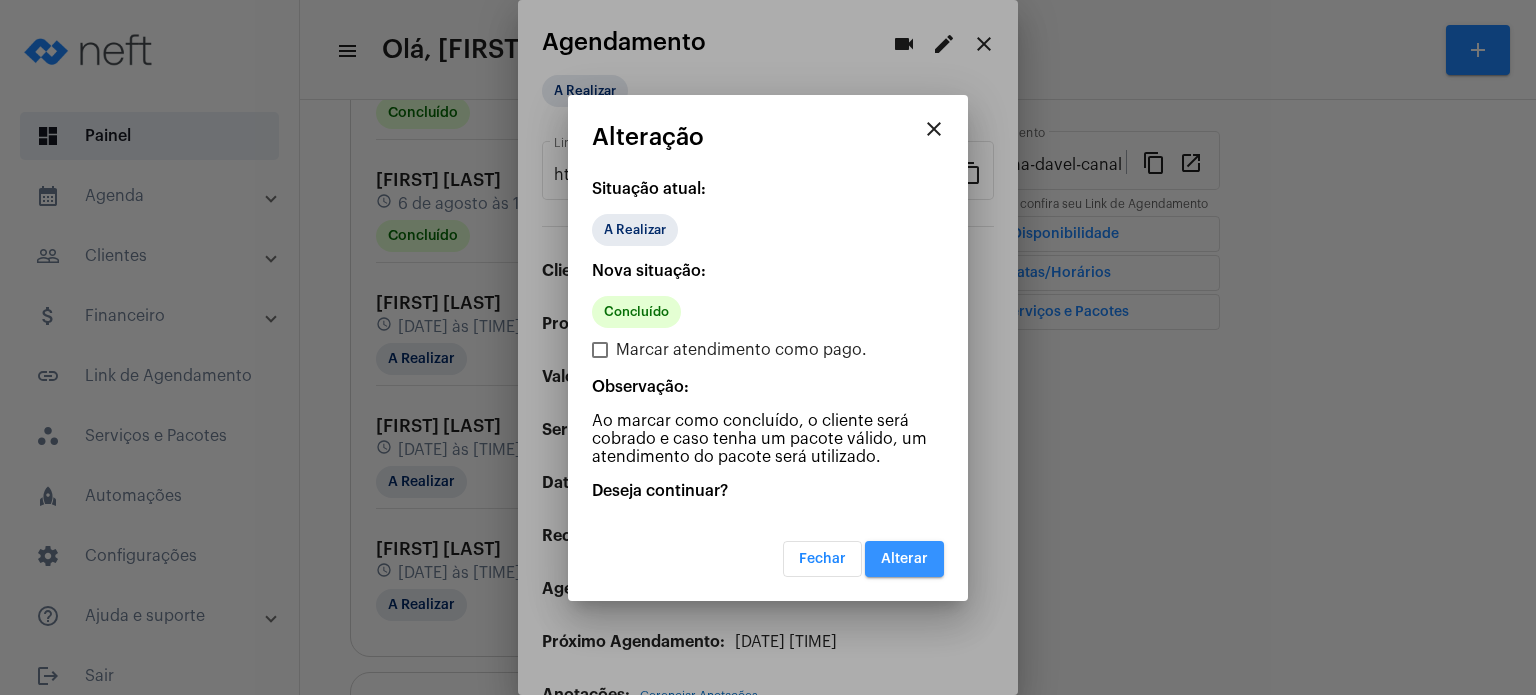 click on "Alterar" at bounding box center [904, 559] 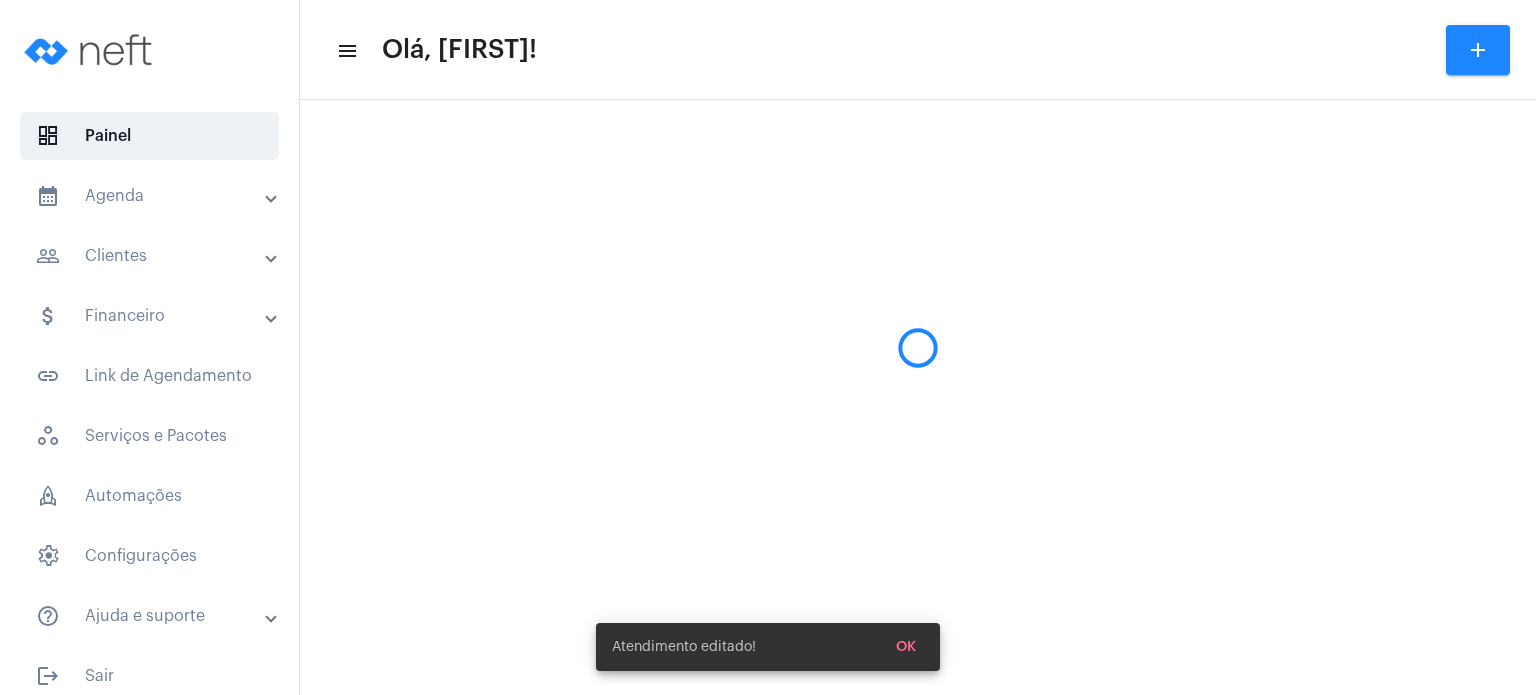scroll, scrollTop: 0, scrollLeft: 0, axis: both 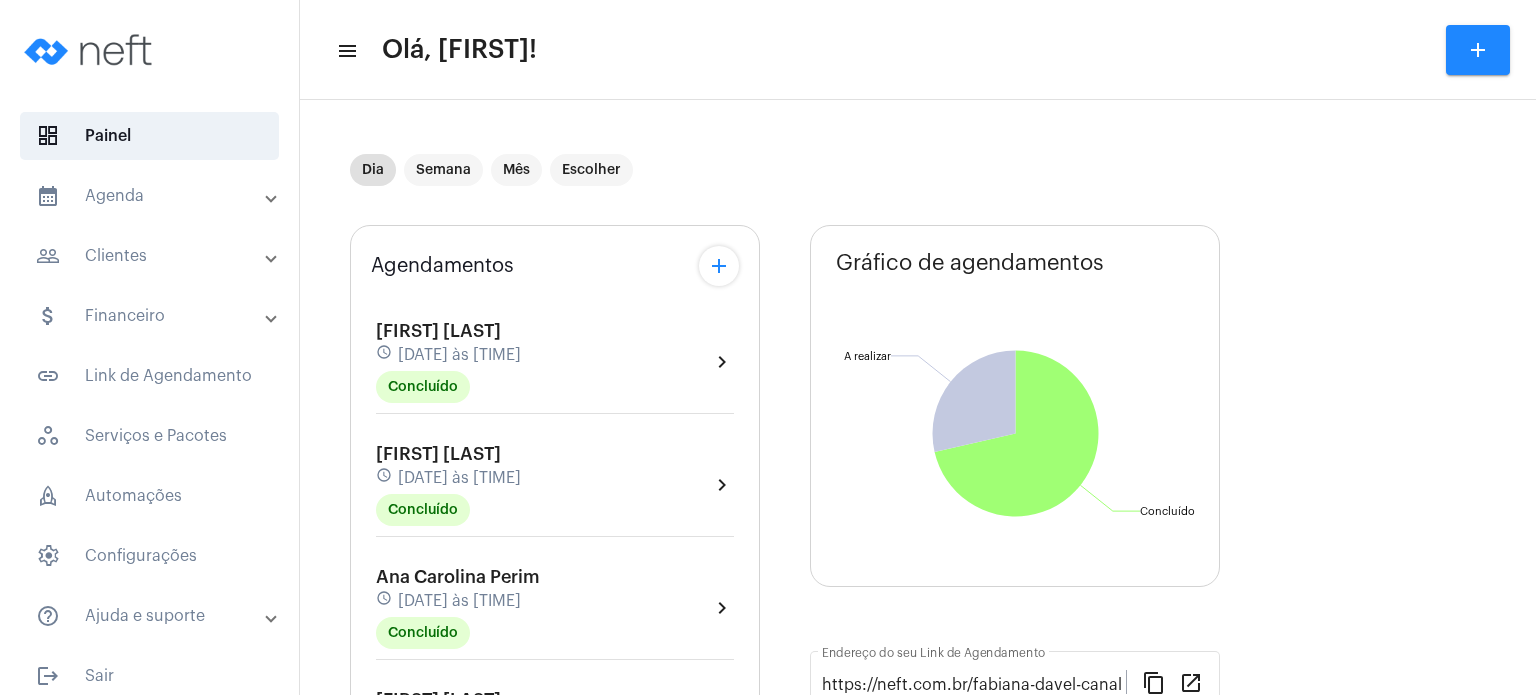 click on "Agendamentos add [FIRST] [LAST] schedule [DATE] às [TIME] Concluído  chevron_right  [FIRST] [LAST] schedule [DATE] às [TIME] Concluído  chevron_right  [FIRST] [LAST] schedule [DATE] às [TIME] Concluído  chevron_right  [FIRST] [LAST] schedule [DATE] às [TIME] Concluído  chevron_right  [FIRST] [LAST] schedule [DATE] às [TIME] Concluído  chevron_right  [FIRST] [LAST] schedule [DATE] às [TIME] A Realizar  chevron_right  [FIRST] [LAST] schedule [DATE] às [TIME] A Realizar  chevron_right" 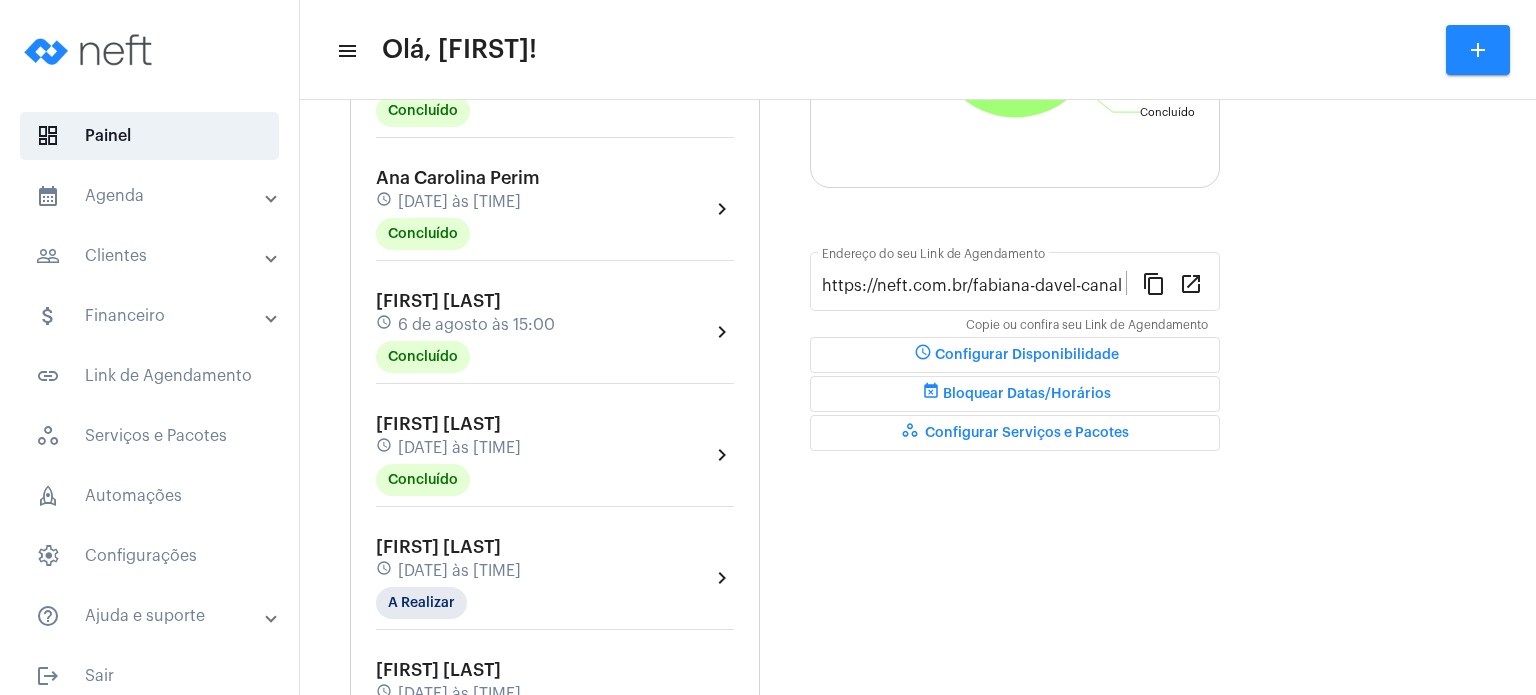 scroll, scrollTop: 360, scrollLeft: 0, axis: vertical 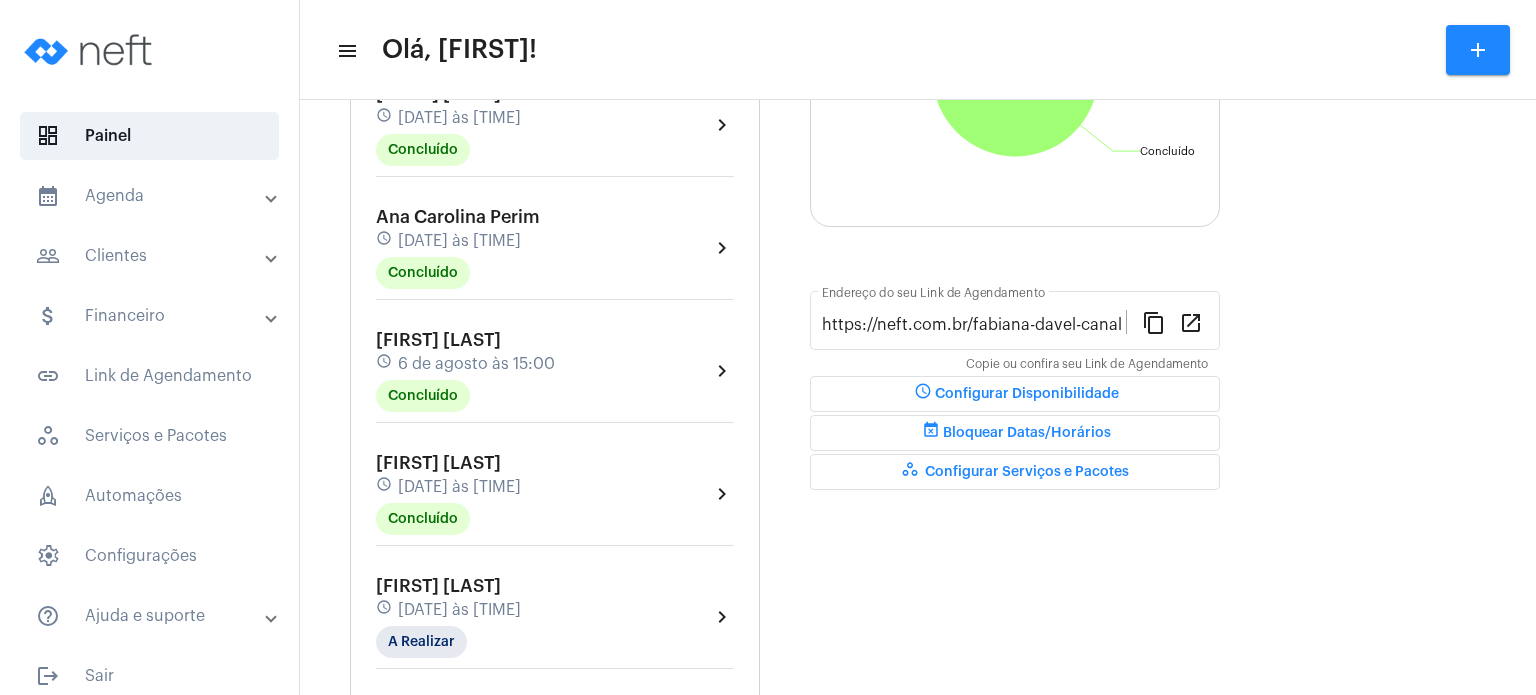 click on "[FIRST] [LAST]" 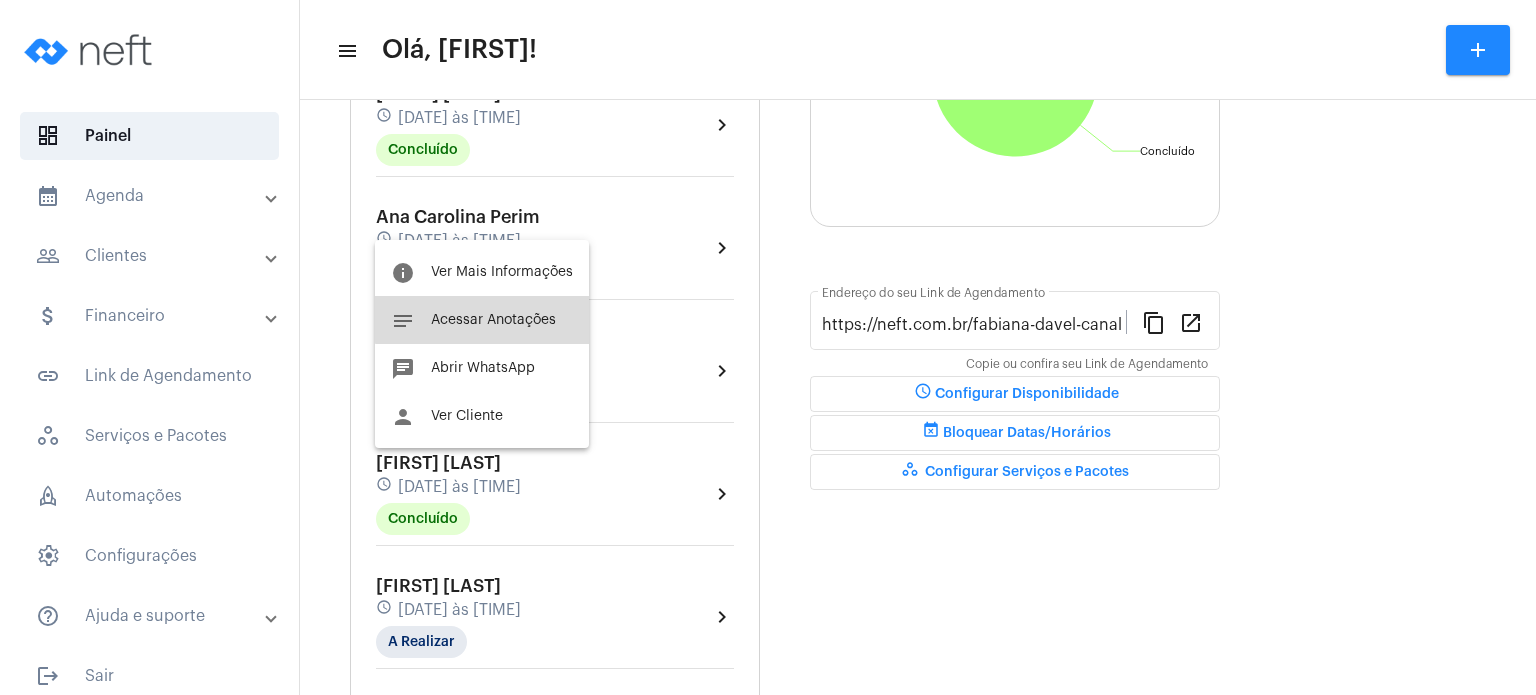 click on "notes Acessar Anotações" at bounding box center [482, 320] 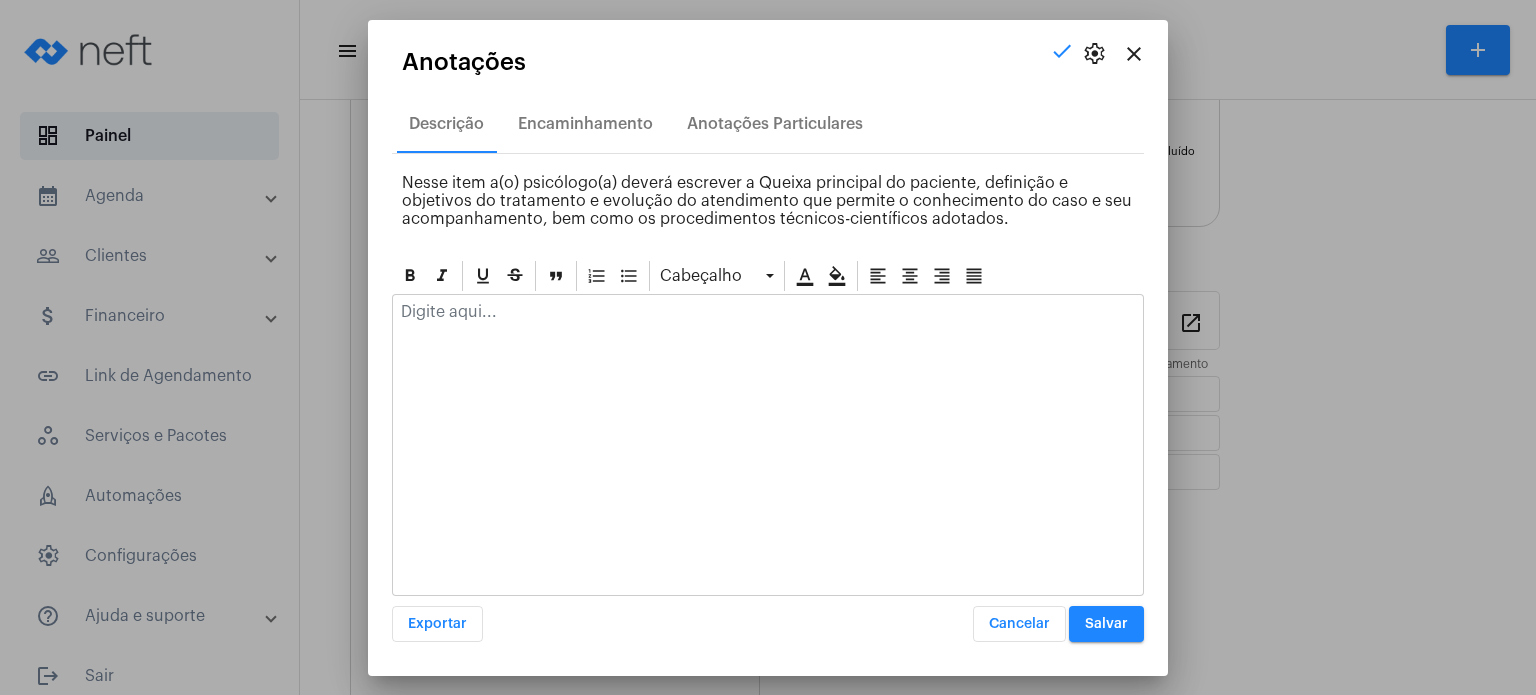 click 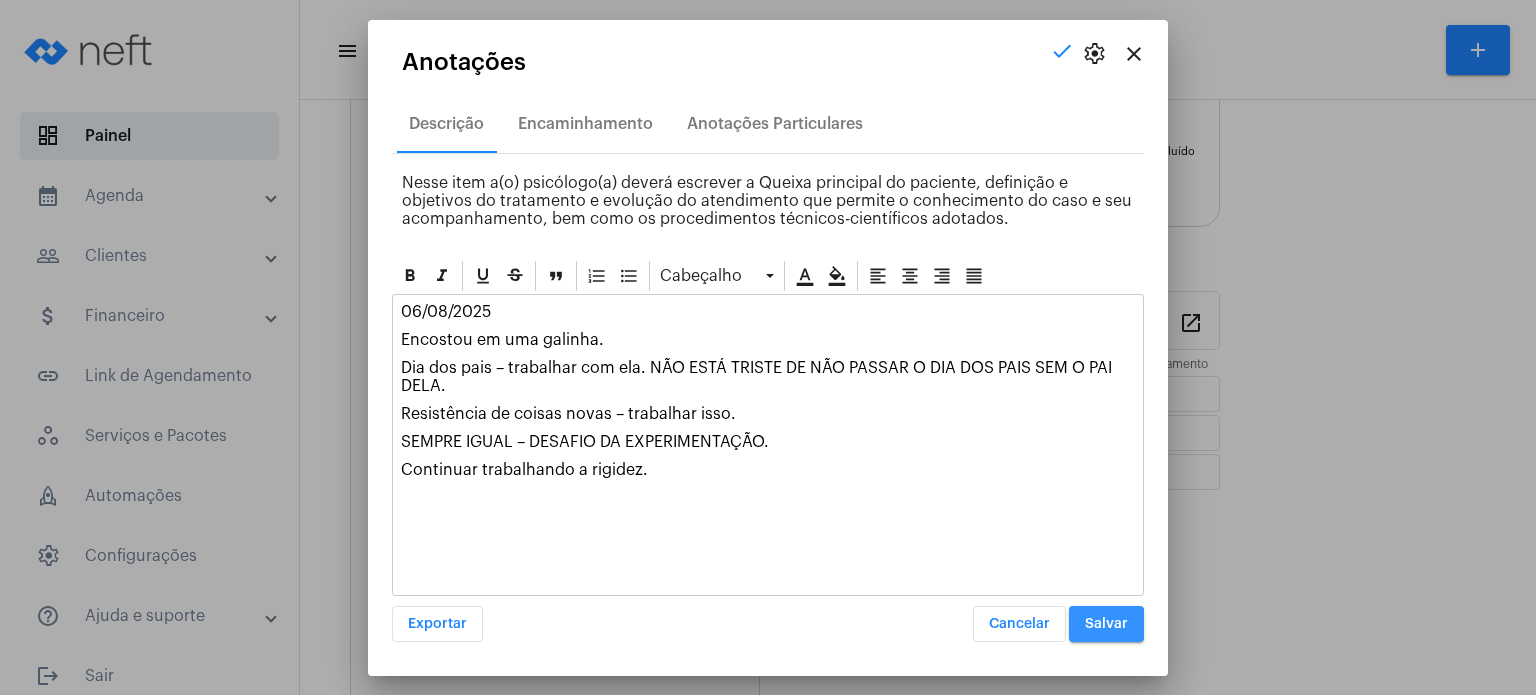 click on "Salvar" at bounding box center [1106, 624] 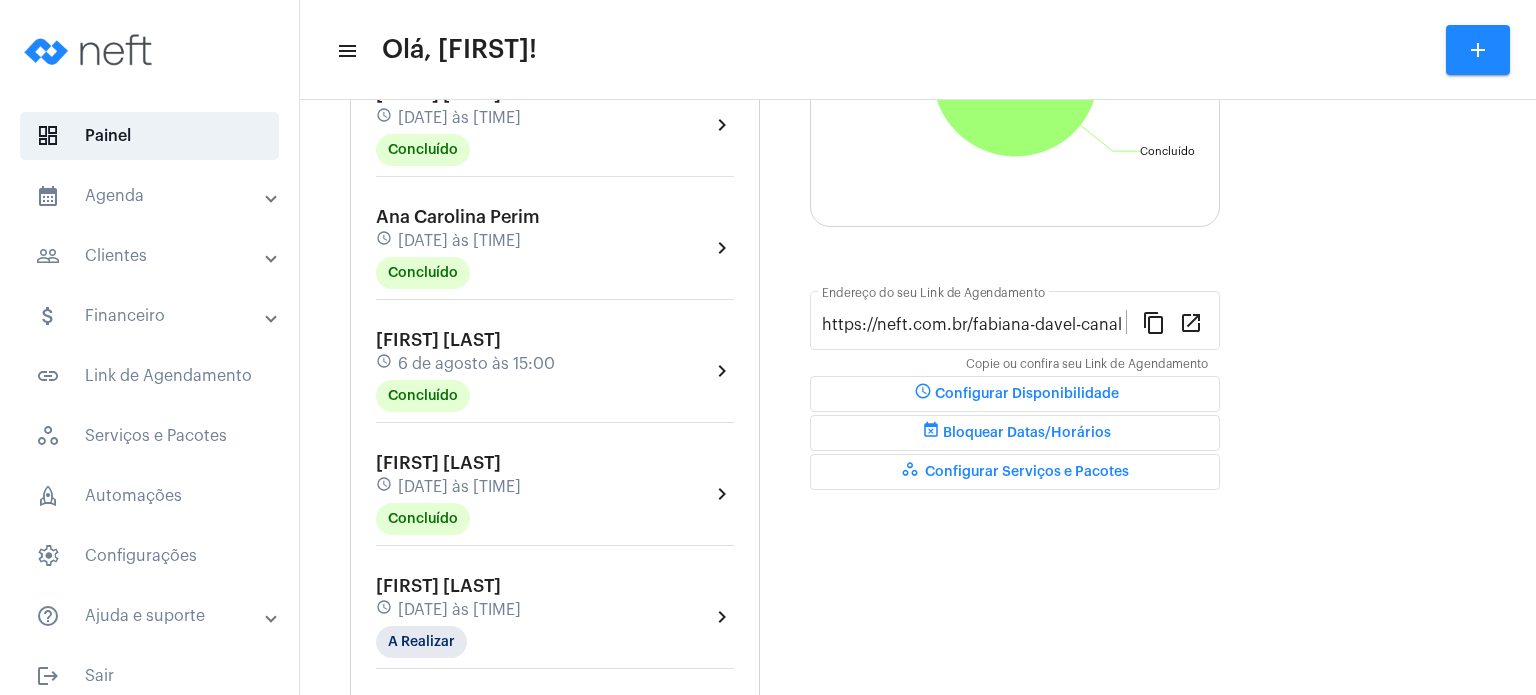click on "[FIRST] [LAST] schedule [DATE] às [TIME] A Realizar" 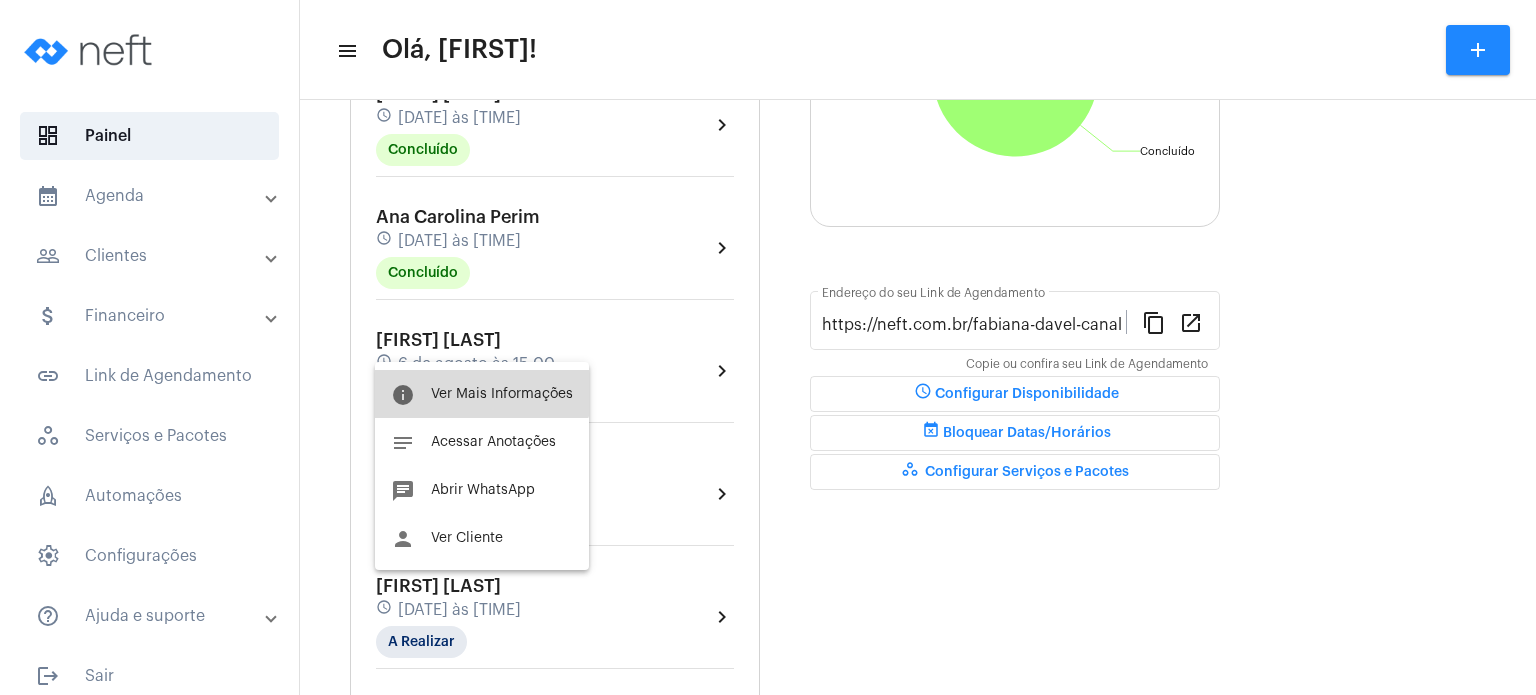 click on "info Ver Mais Informações" at bounding box center [482, 394] 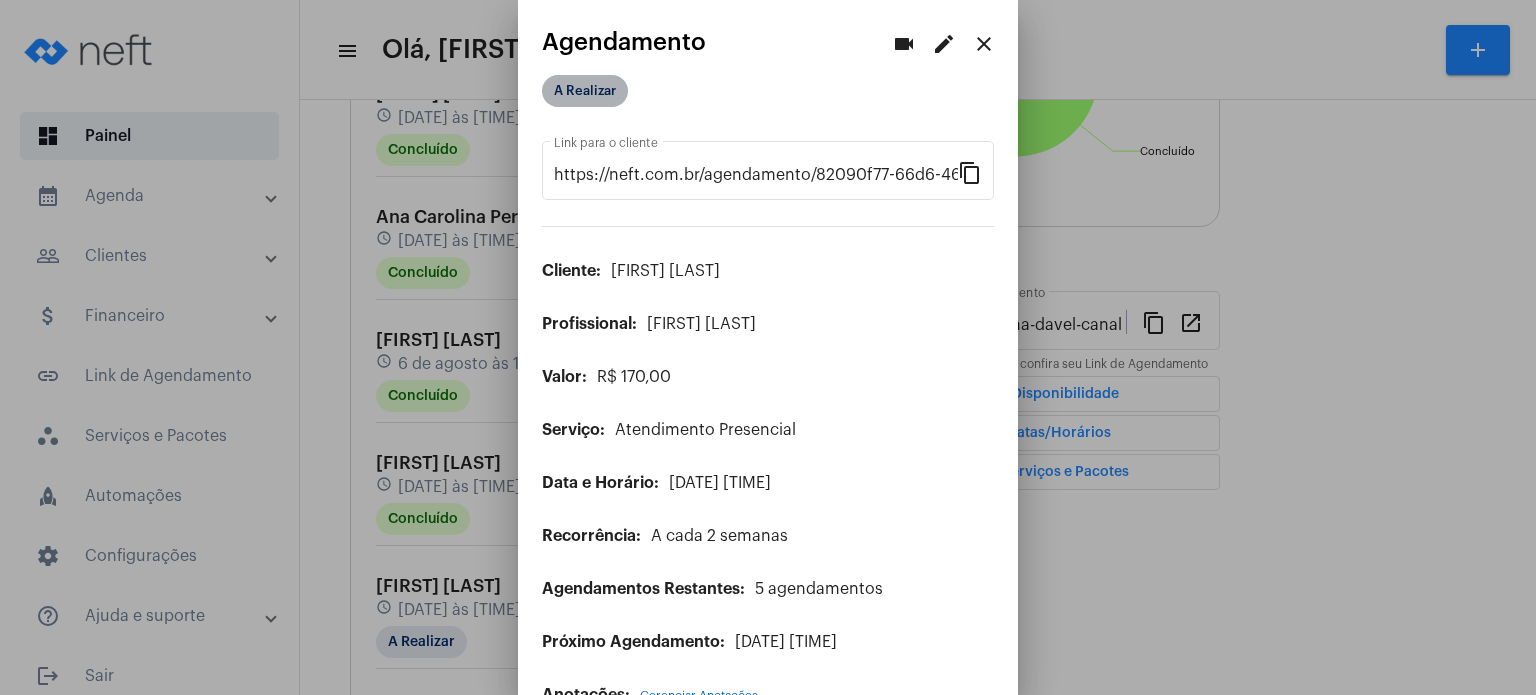 click on "A Realizar" at bounding box center (585, 91) 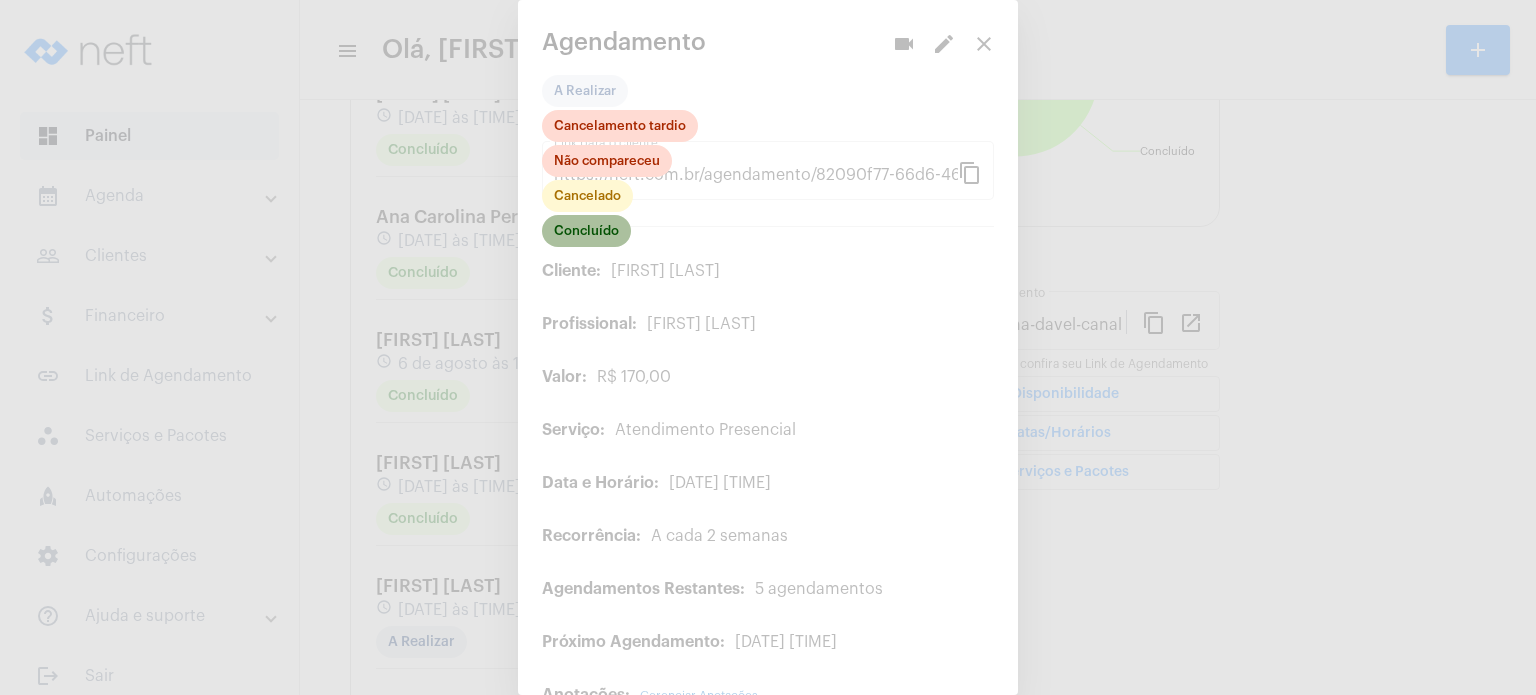 click on "Concluído" 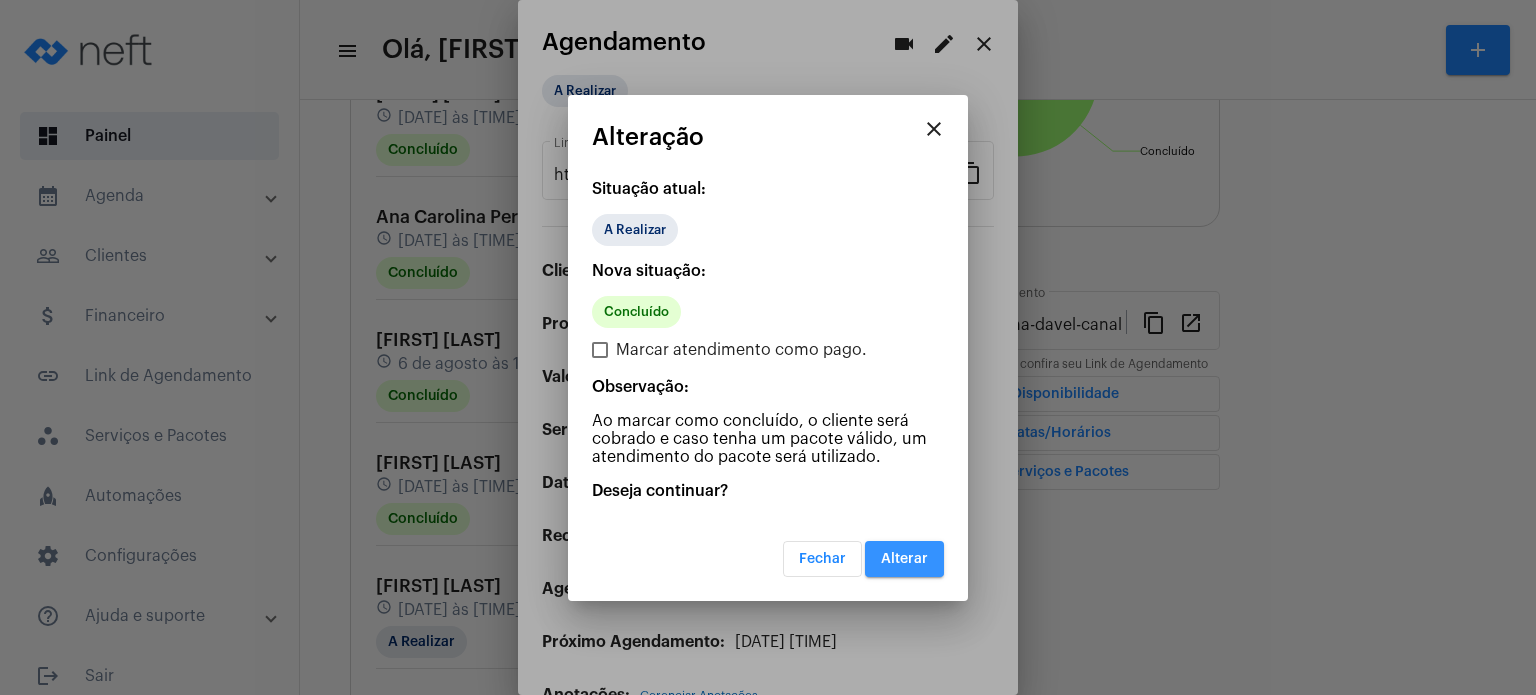 click on "Alterar" at bounding box center (904, 559) 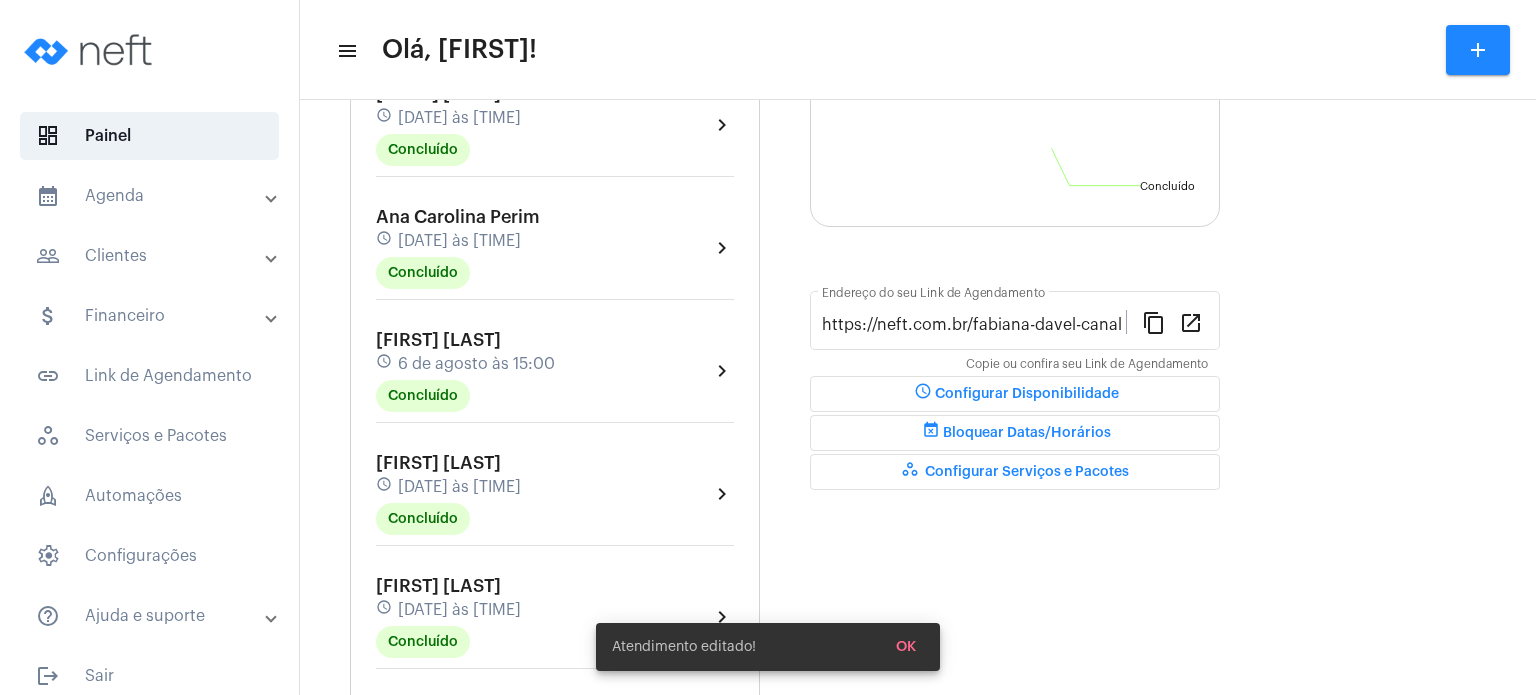 scroll, scrollTop: 0, scrollLeft: 0, axis: both 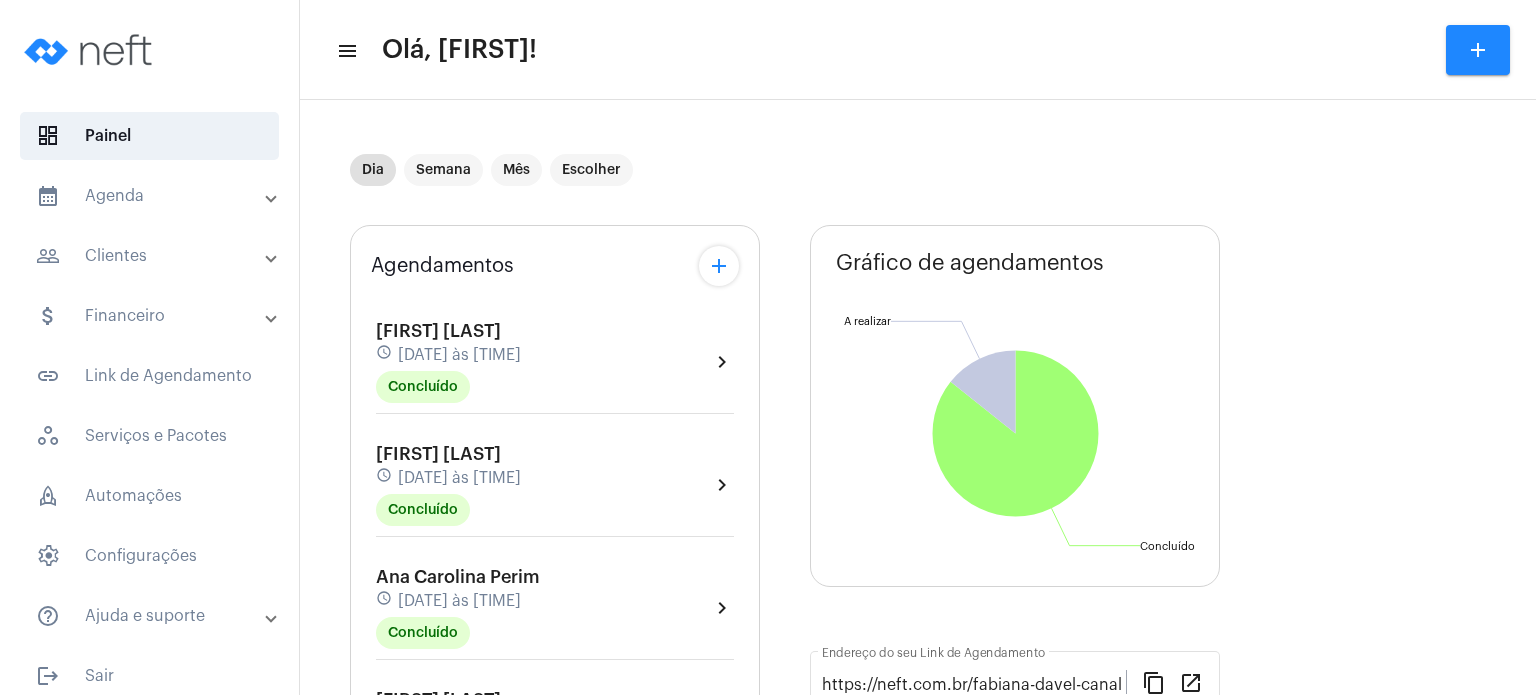 click on "Dia Semana Mês Escolher Agendamentos add [FIRST] [LAST] schedule [DATE] às [TIME] Concluído  chevron_right  [FIRST] [LAST] schedule [DATE] às [TIME] Concluído  chevron_right  [FIRST] [LAST] schedule [DATE] às [TIME] Concluído  chevron_right  [FIRST] [LAST] schedule [DATE] às [TIME] Concluído  chevron_right  [FIRST] [LAST] schedule [DATE] às [TIME] Concluído  chevron_right  [FIRST] [LAST] schedule [DATE] às [TIME] Concluído  chevron_right  [FIRST] [LAST] schedule [DATE] às [TIME] A Realizar  chevron_right  Primeiros passos...  Organize e simplifique sua rotina em apenas três passos! 66% work Serviço  done  Cadastre seu primeiro serviço. schedule Disponibilidade  done   Configure seus horários disponiveis para atendimento.  event_available Agendamento  chevron_right   Receba um agendamento pelo Link de Agendamento.  Gráfico de agendamentos Não há agendamentos Concluído  Concluído  A realizar  A realizar  open_in_new" 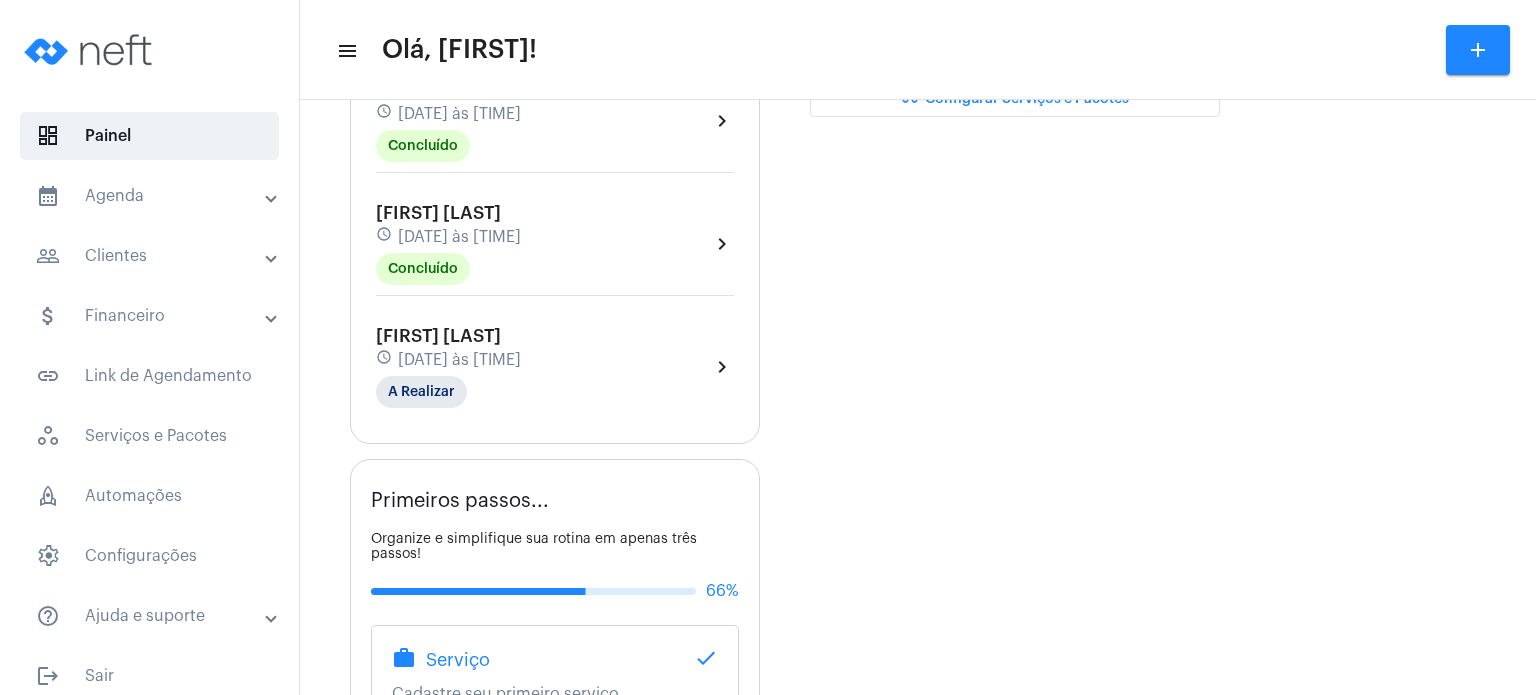 scroll, scrollTop: 720, scrollLeft: 0, axis: vertical 